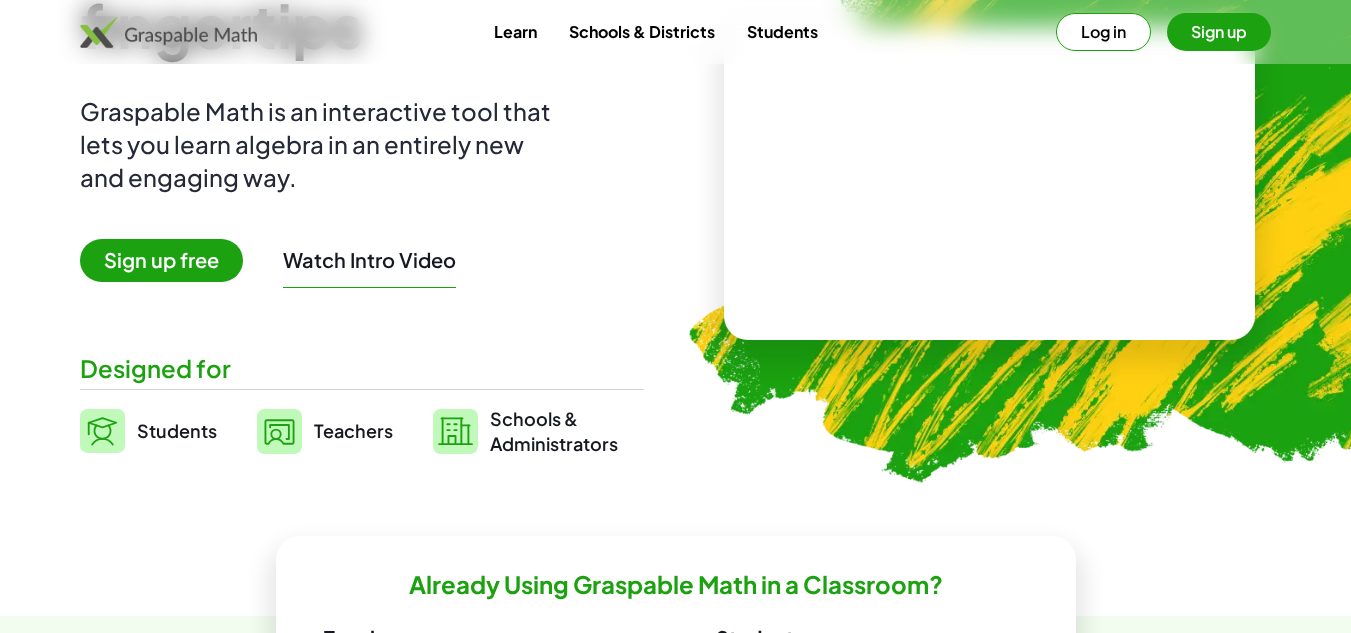 scroll, scrollTop: 200, scrollLeft: 0, axis: vertical 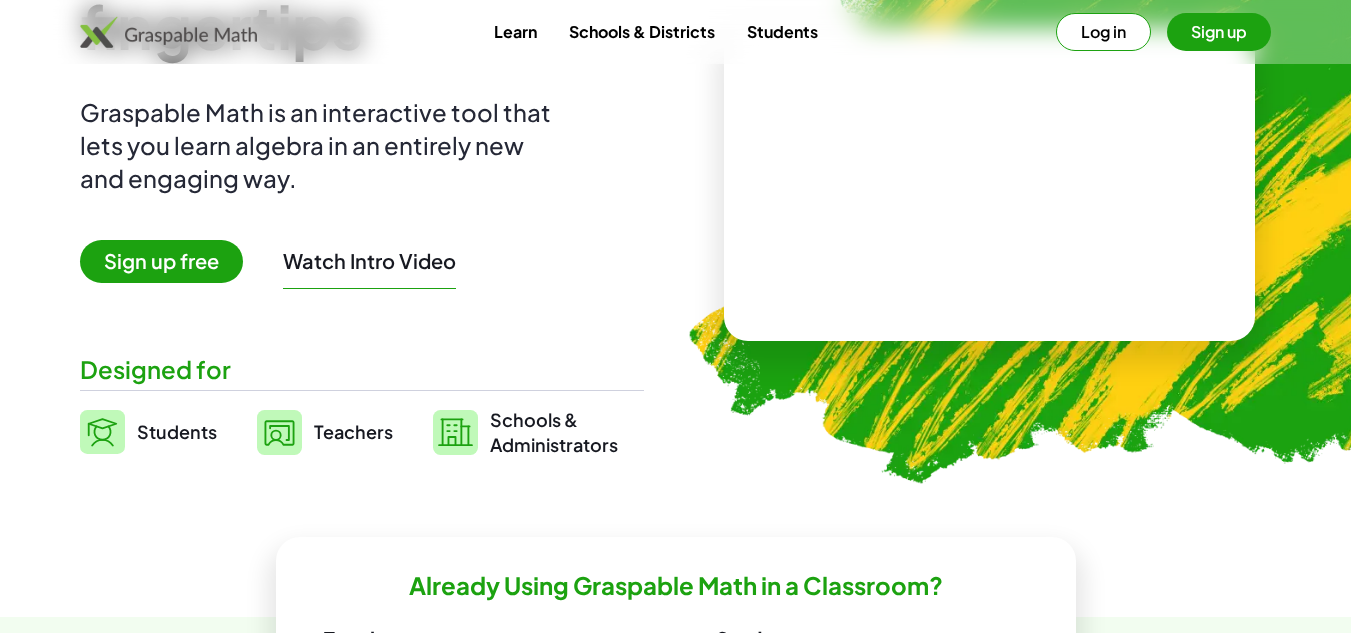 click on "Schools & Districts" at bounding box center (642, 31) 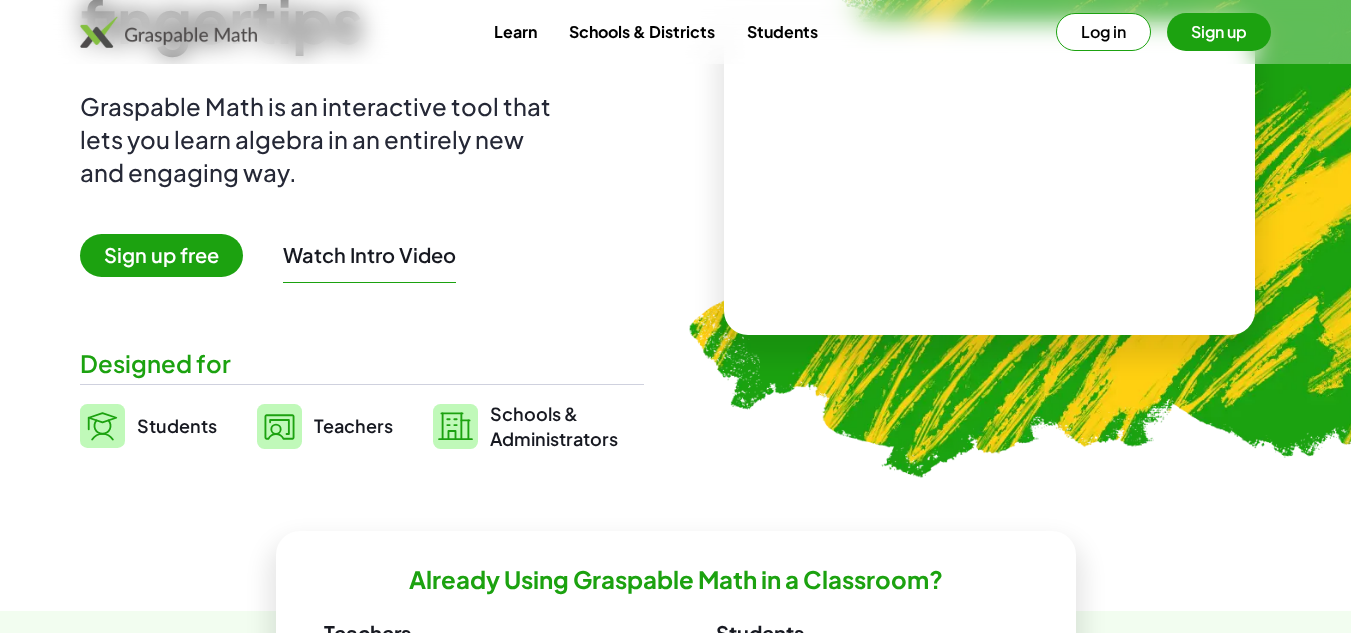 scroll, scrollTop: 200, scrollLeft: 0, axis: vertical 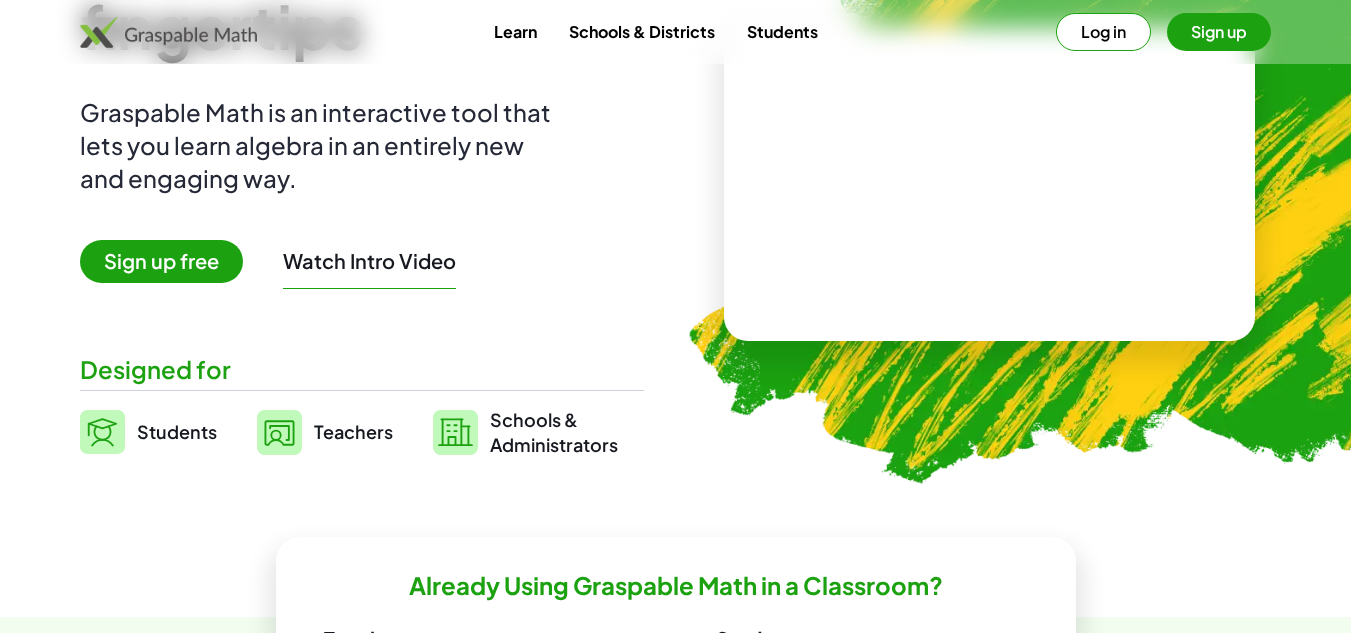 click on "Teachers" at bounding box center (353, 432) 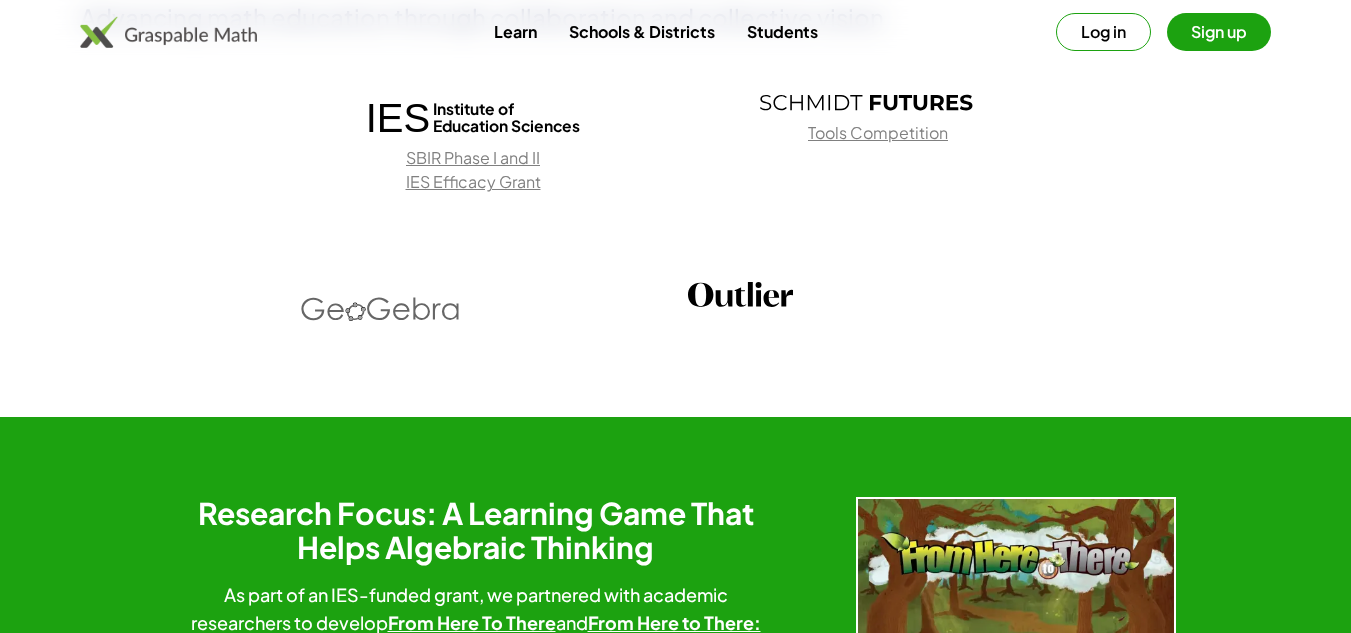 scroll, scrollTop: 2600, scrollLeft: 0, axis: vertical 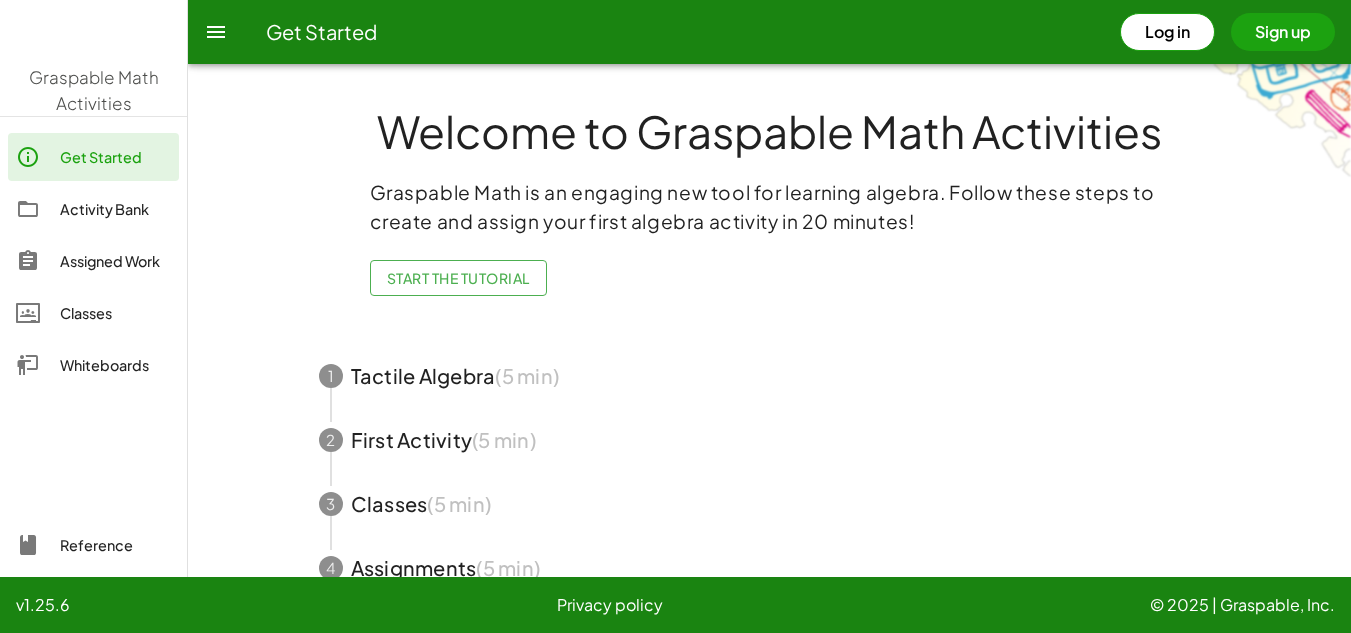 drag, startPoint x: 969, startPoint y: 190, endPoint x: 1183, endPoint y: 173, distance: 214.67418 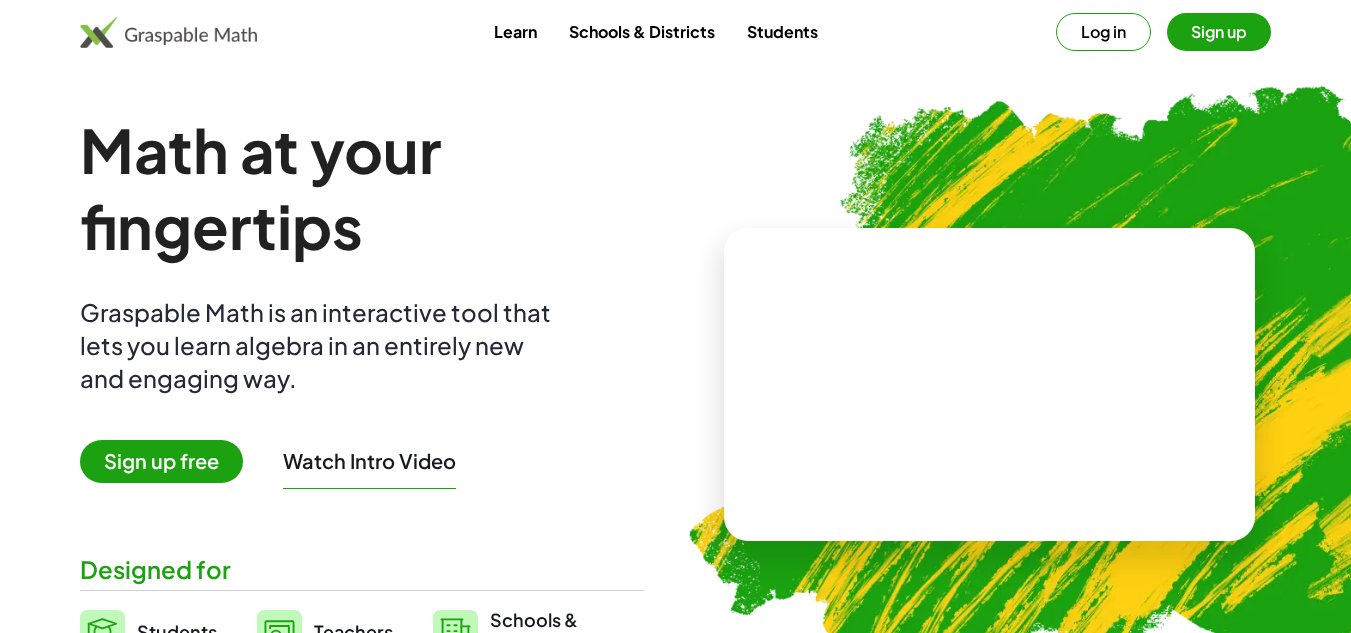 scroll, scrollTop: 467, scrollLeft: 0, axis: vertical 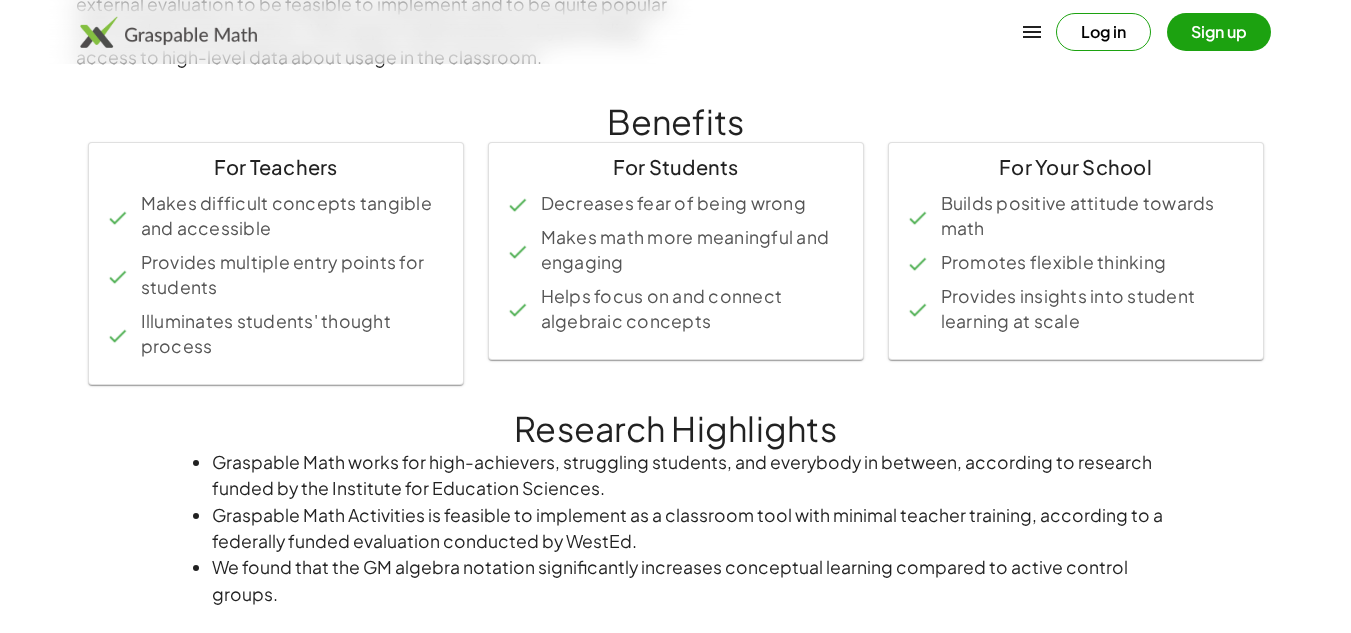 click on "Builds positive attitude towards math" at bounding box center [1076, 216] 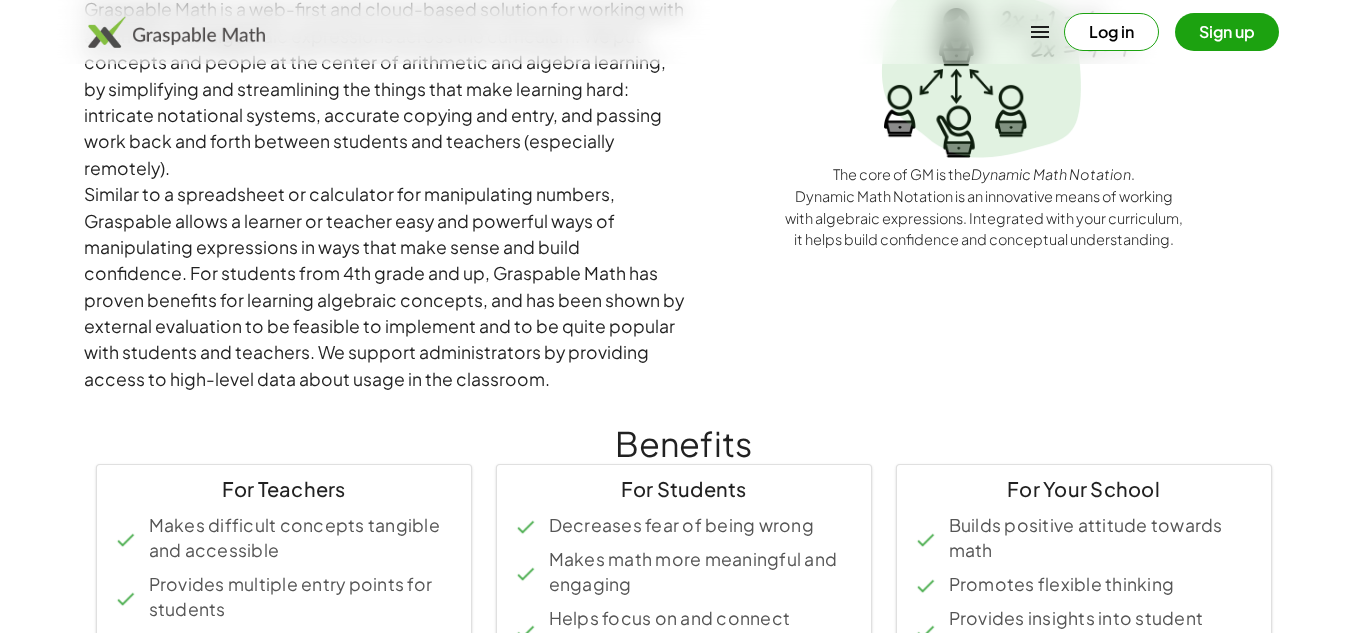 scroll, scrollTop: 0, scrollLeft: 0, axis: both 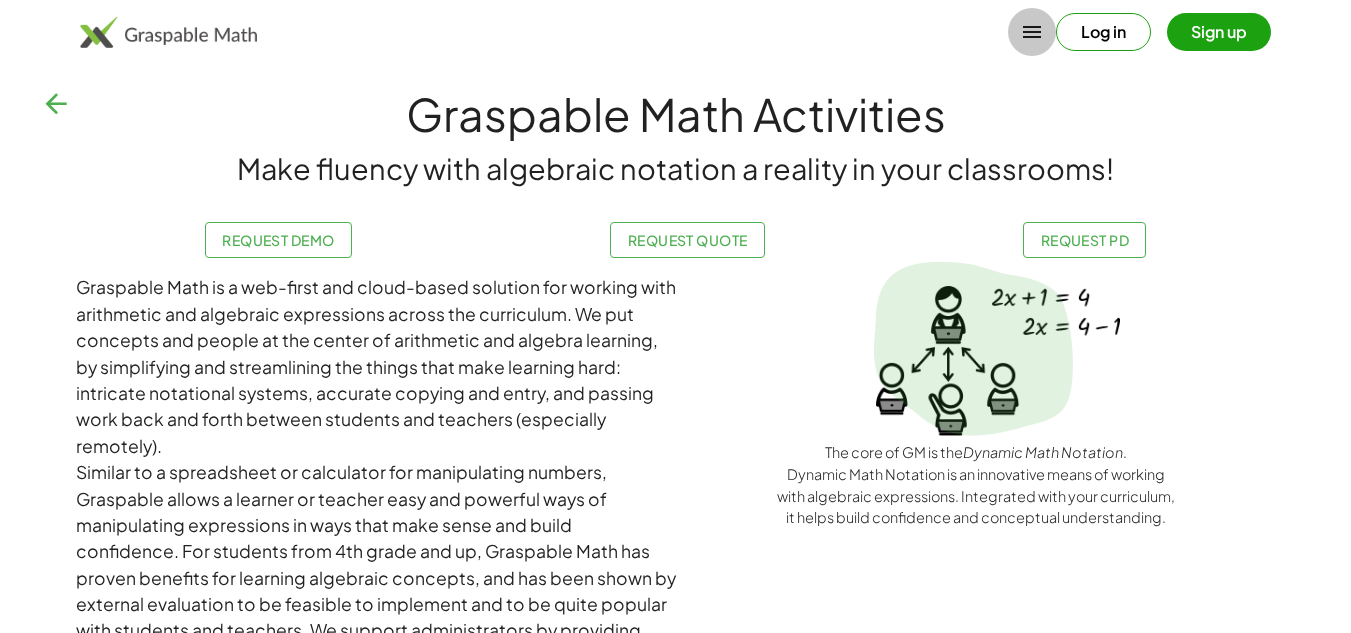 click at bounding box center [1032, 32] 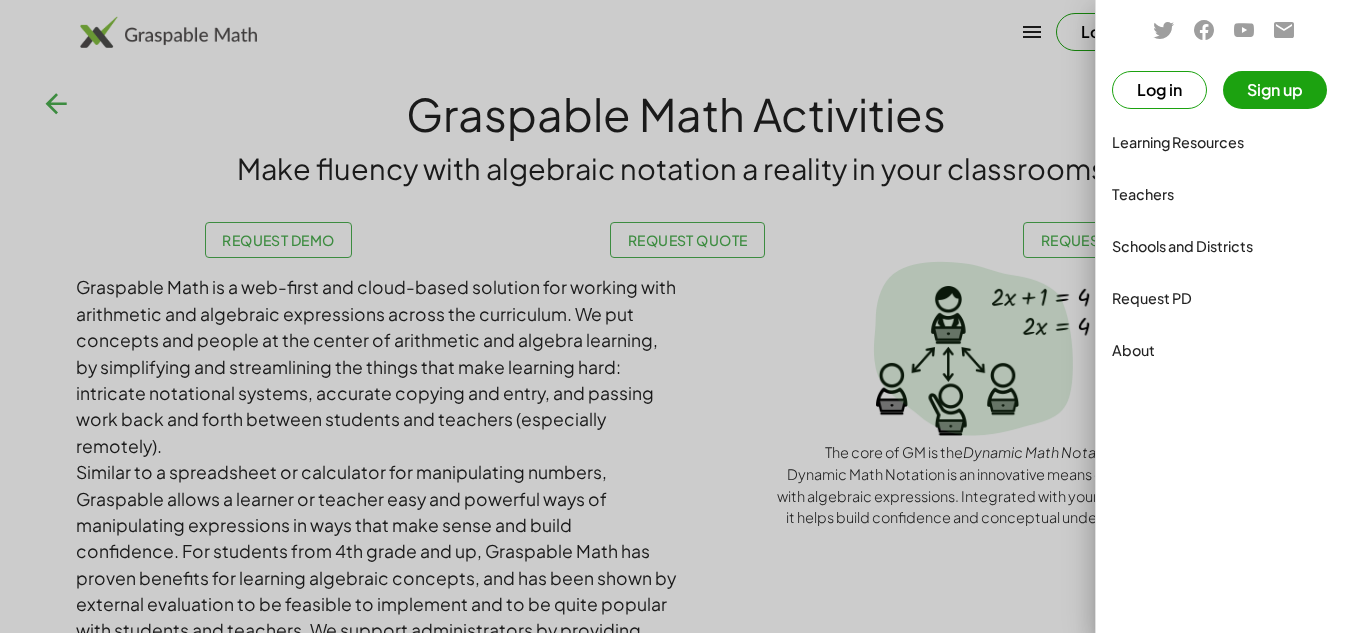click on "Schools and Districts" 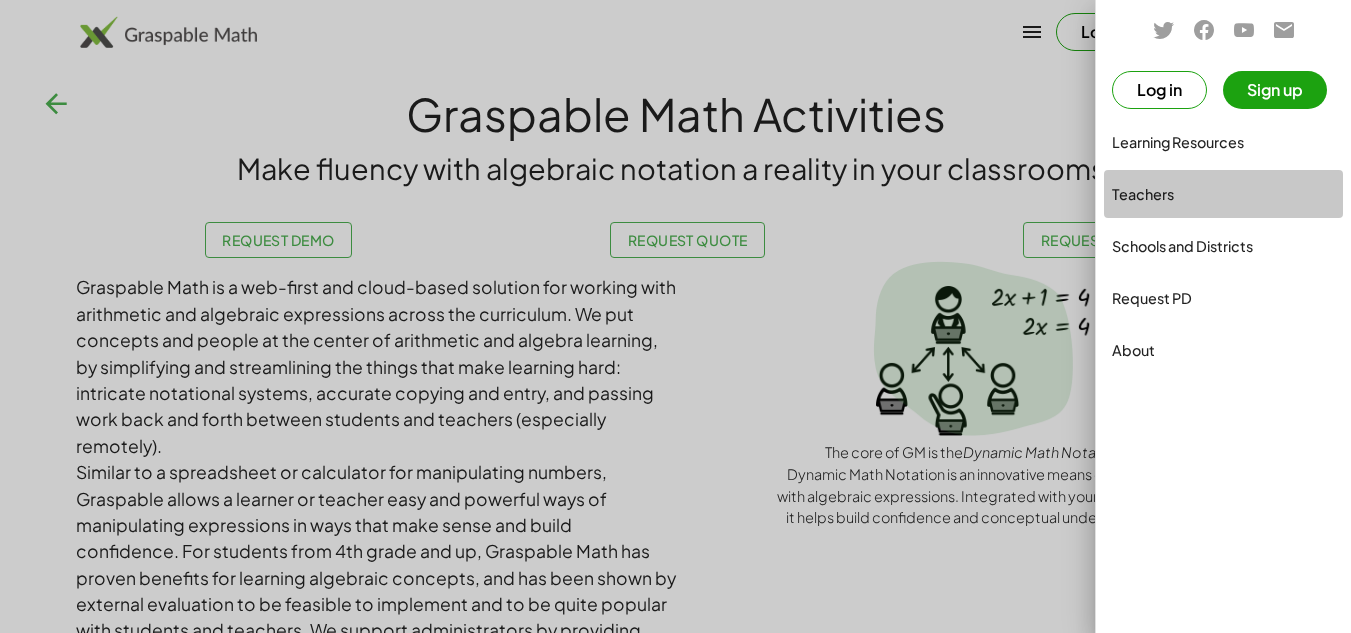 click on "Teachers" 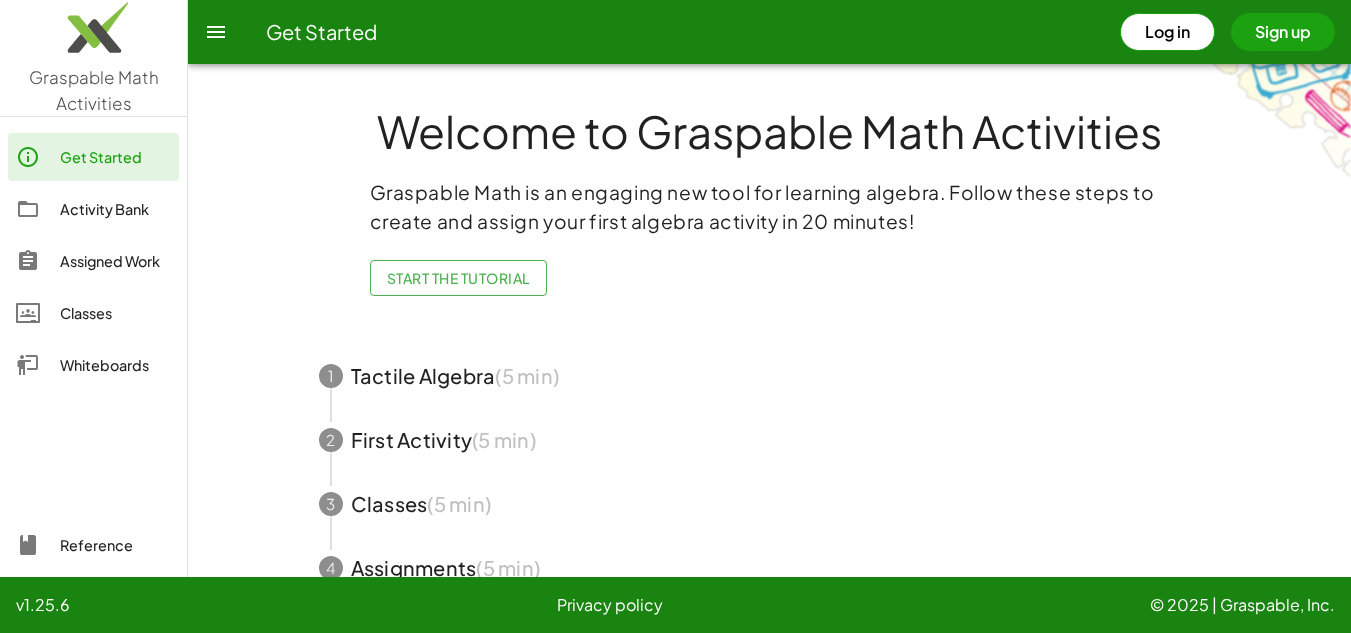 click on "Sign up" at bounding box center [1283, 32] 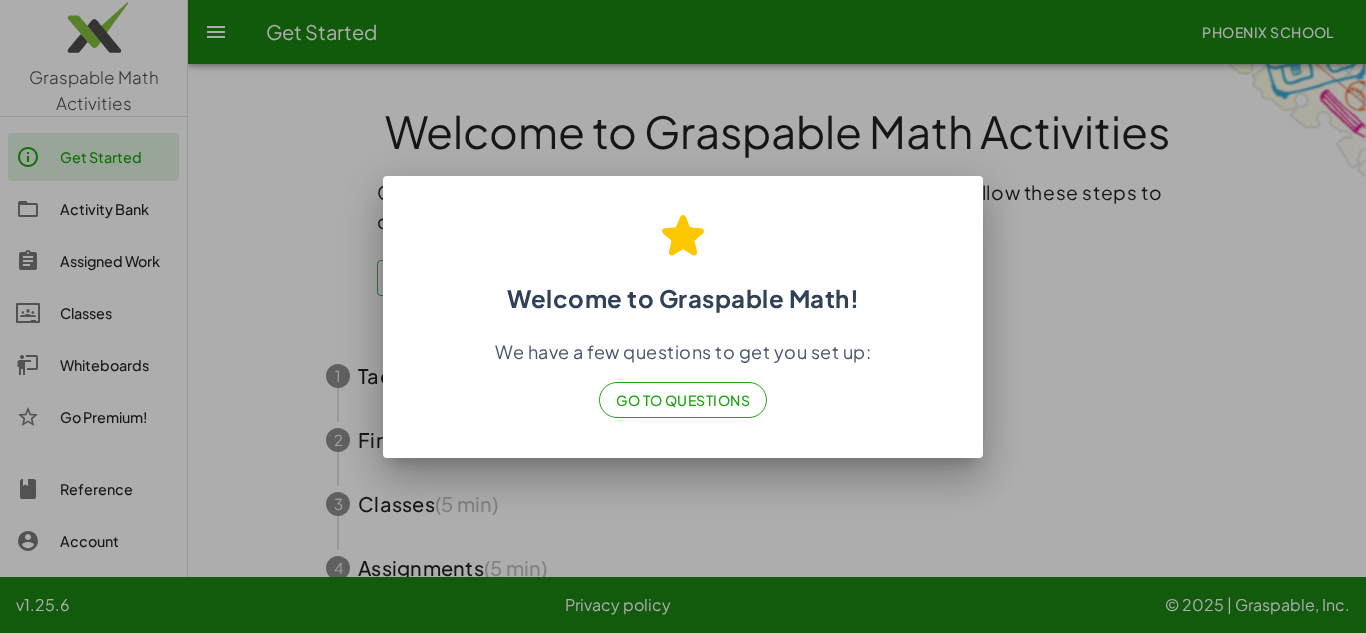 click on "Go to Questions" at bounding box center (683, 400) 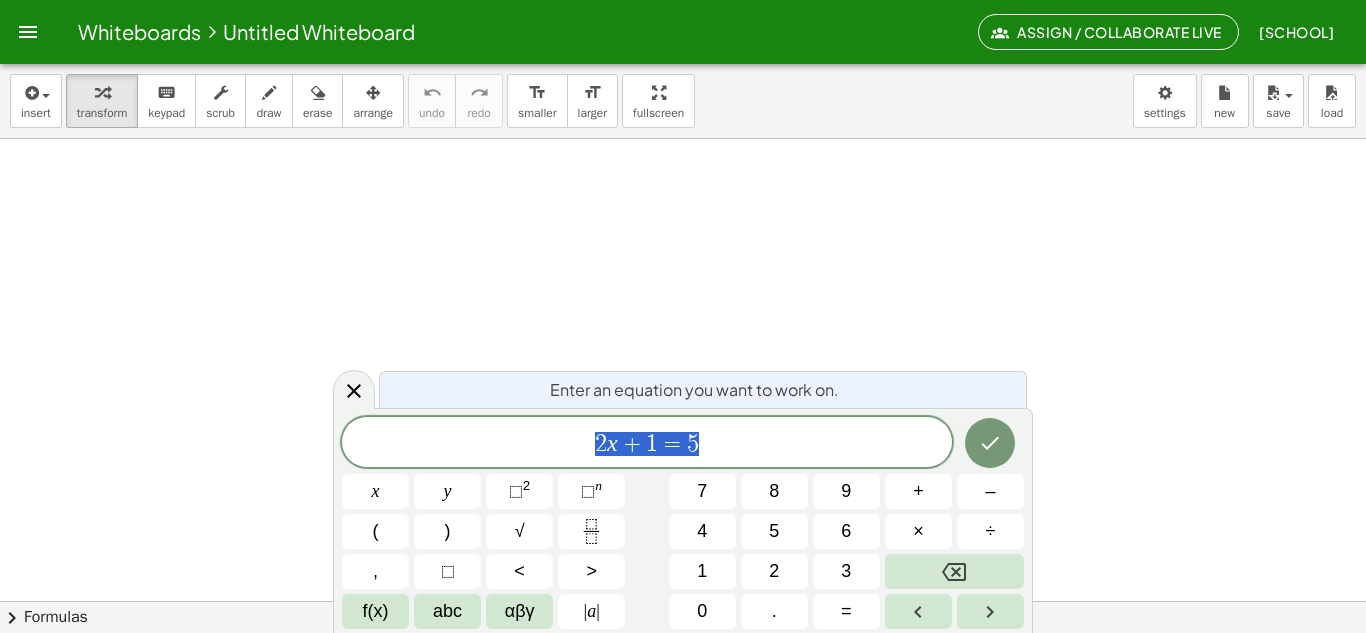 scroll, scrollTop: 0, scrollLeft: 0, axis: both 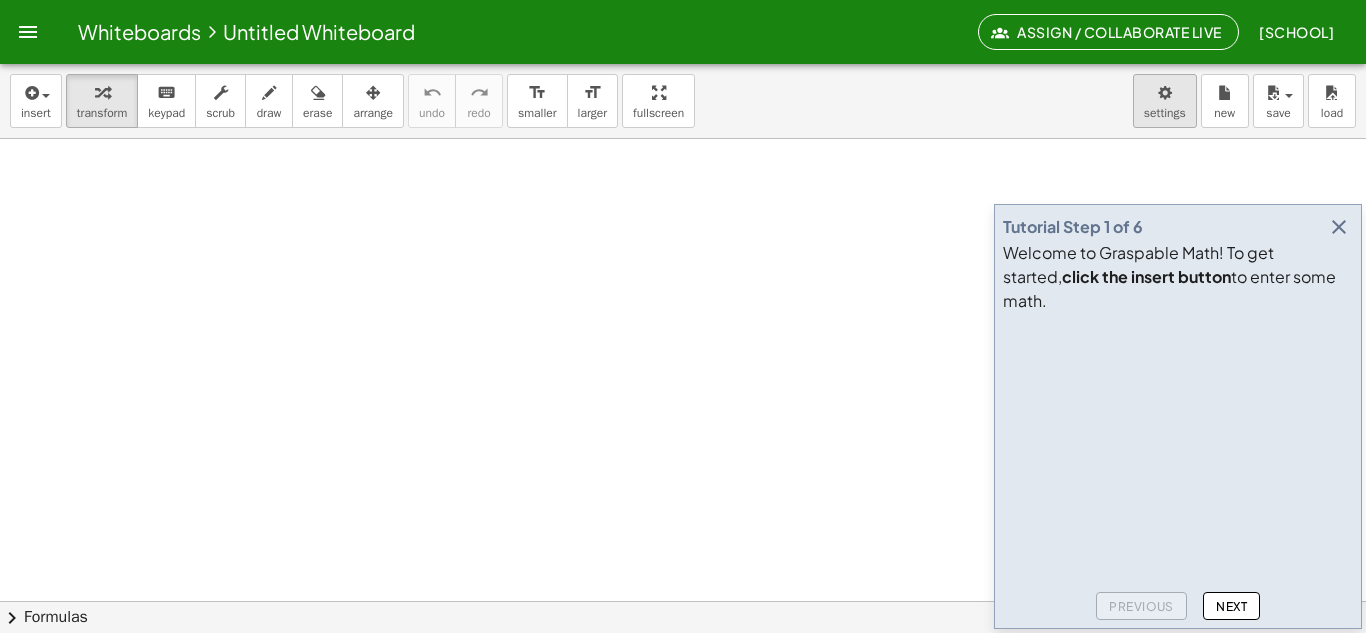 click on "Whiteboards     Untitled Whiteboard Assign / Collaborate Live  [SCHOOL] Graspable Math Activities Get Started Activity Bank Assigned Work Classes Whiteboards Go Premium! Reference Account Tutorial Step 1 of 6 Welcome to Graspable Math! To get started,  click the insert button  to enter some math. Previous Next   insert select one: Math Expression Function Text Youtube Video Graphing Geometry Geometry 3D transform keyboard keypad scrub draw erase arrange undo undo redo redo format_size smaller format_size larger fullscreen load   save new settings × chevron_right  Formulas
Drag one side of a formula onto a highlighted expression on the canvas to apply it.
Quadratic Formula
+ · a · x 2 + · b · x + c = 0
⇔
x = · ( − b ± 2 √ ( + b 2 − · 4 · a · c ) ) · 2 · a
+ x 2 + · p · x" at bounding box center [683, 316] 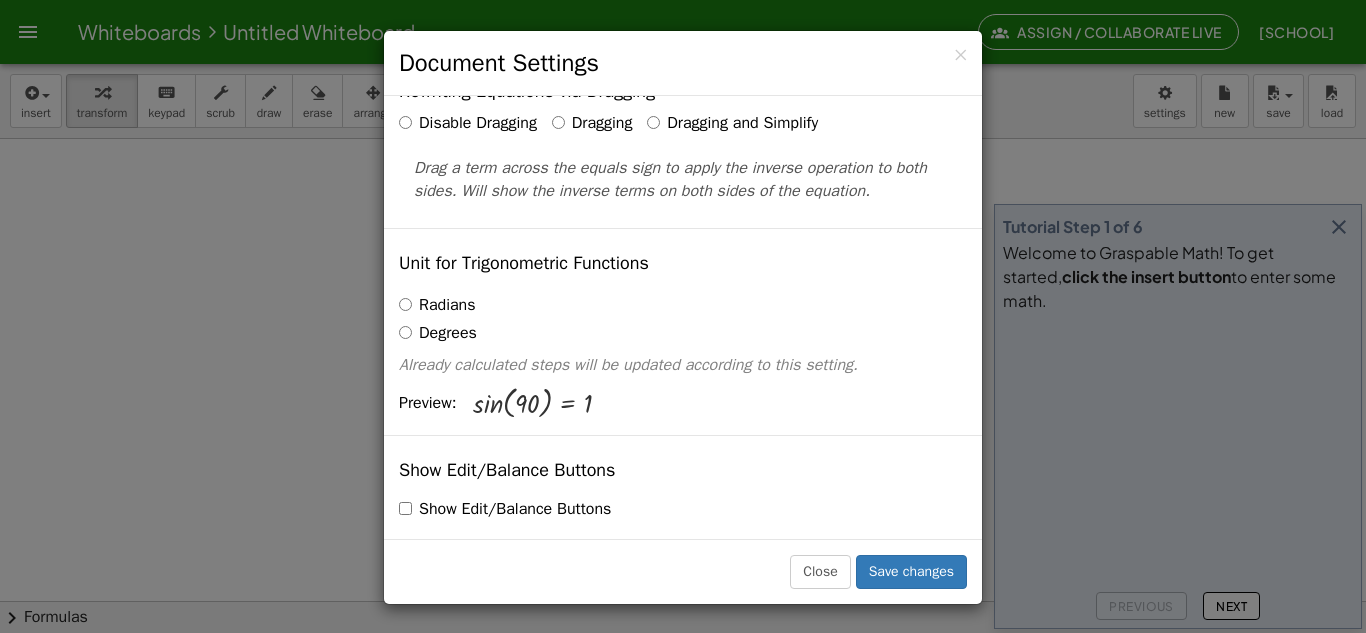 scroll, scrollTop: 300, scrollLeft: 0, axis: vertical 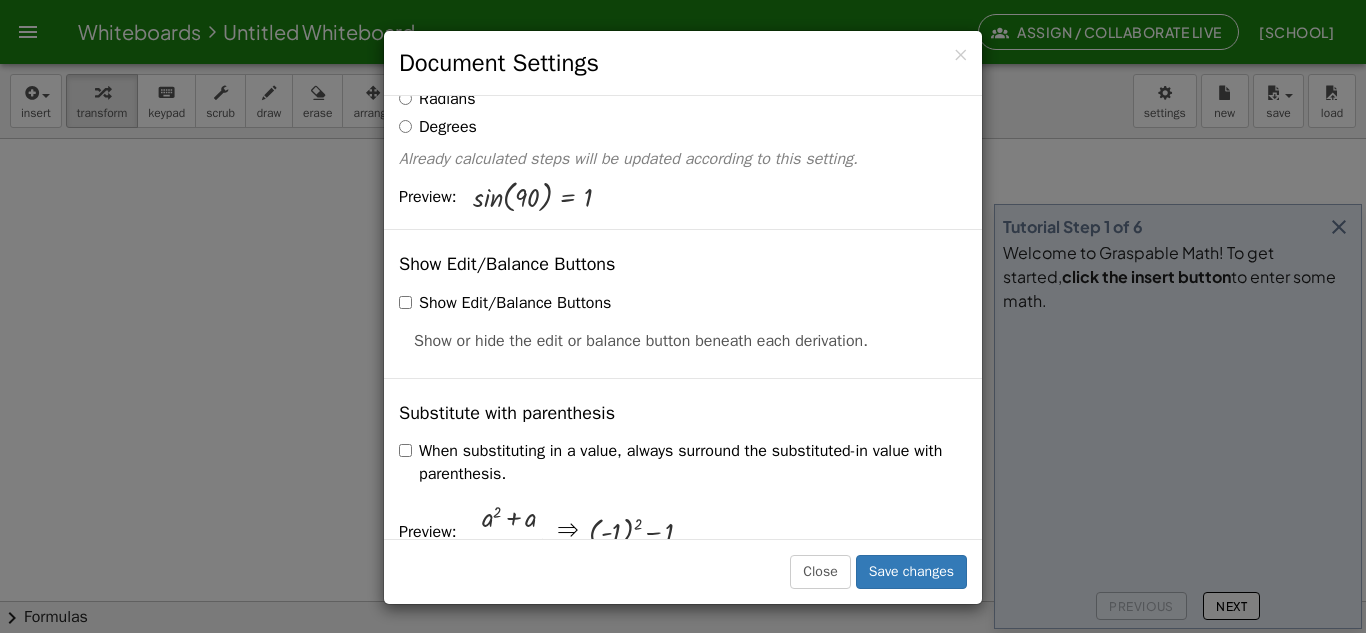 click on "Document Settings" at bounding box center [683, 63] 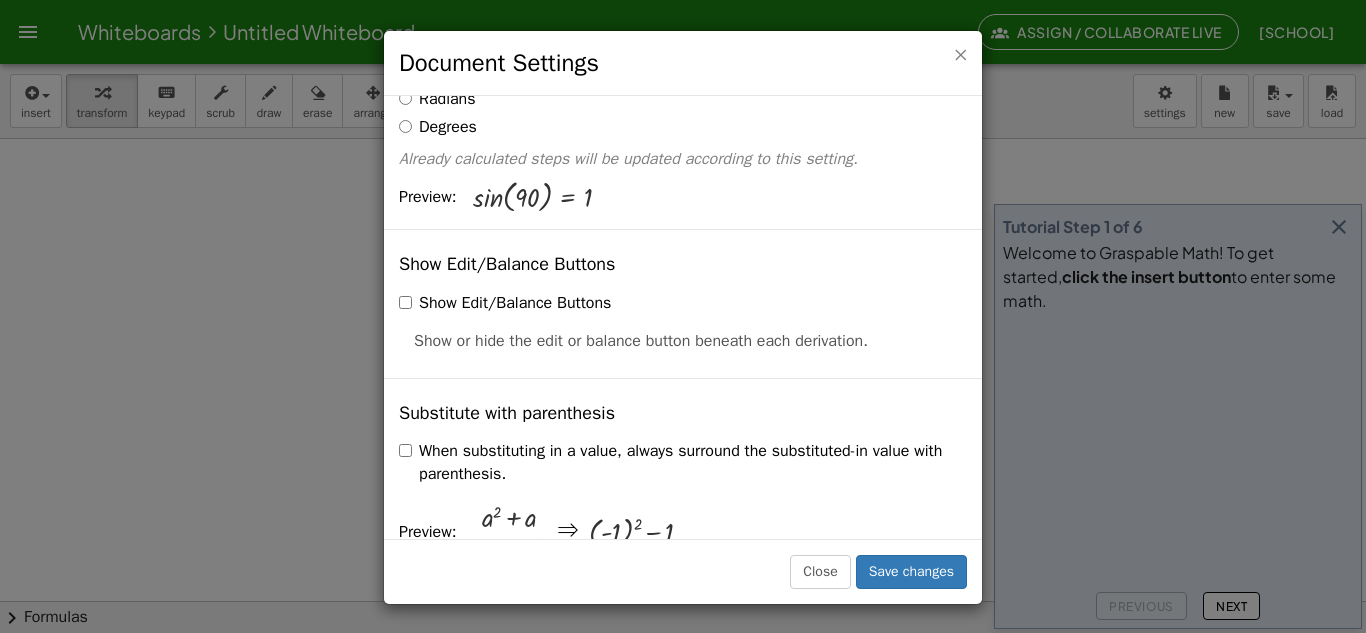 click on "×" at bounding box center (960, 54) 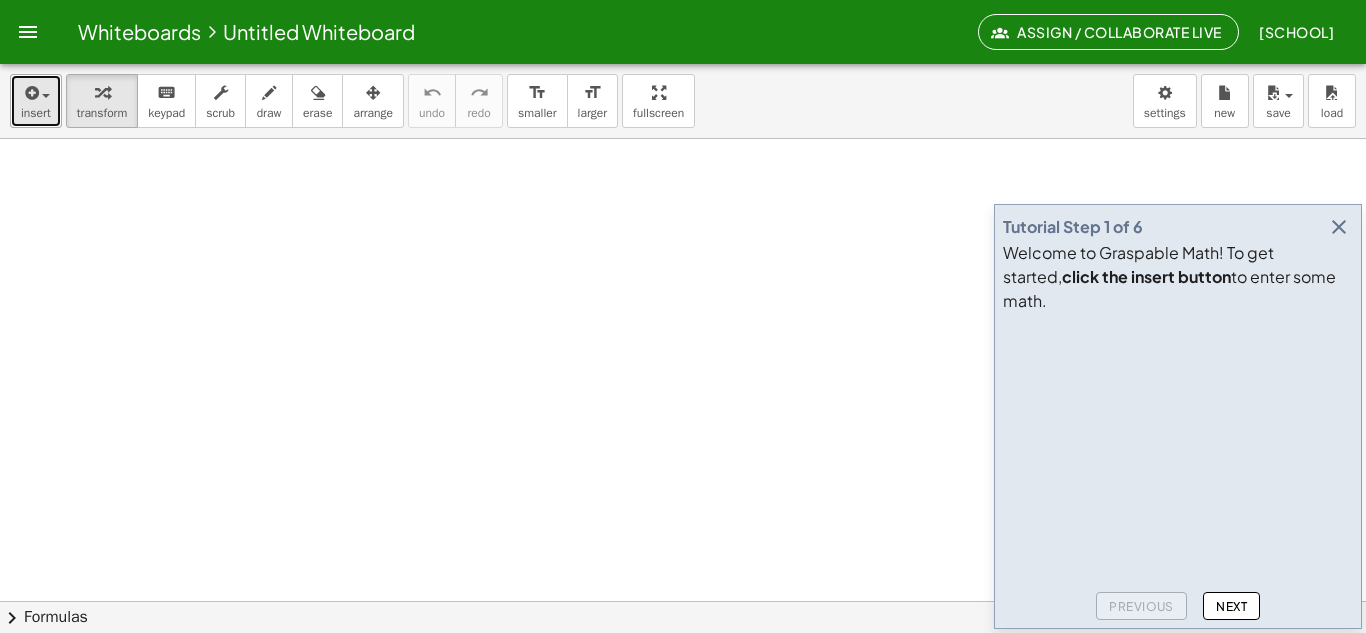 drag, startPoint x: 24, startPoint y: 100, endPoint x: 25, endPoint y: 110, distance: 10.049875 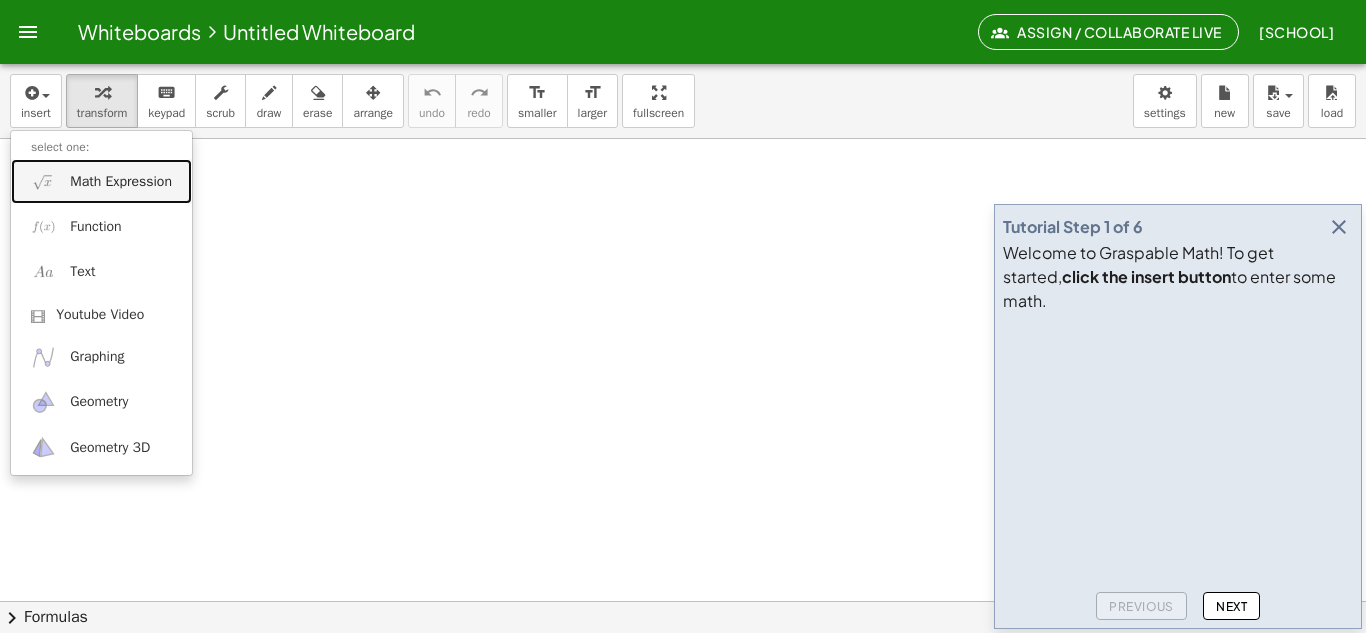 click on "Math Expression" at bounding box center (121, 182) 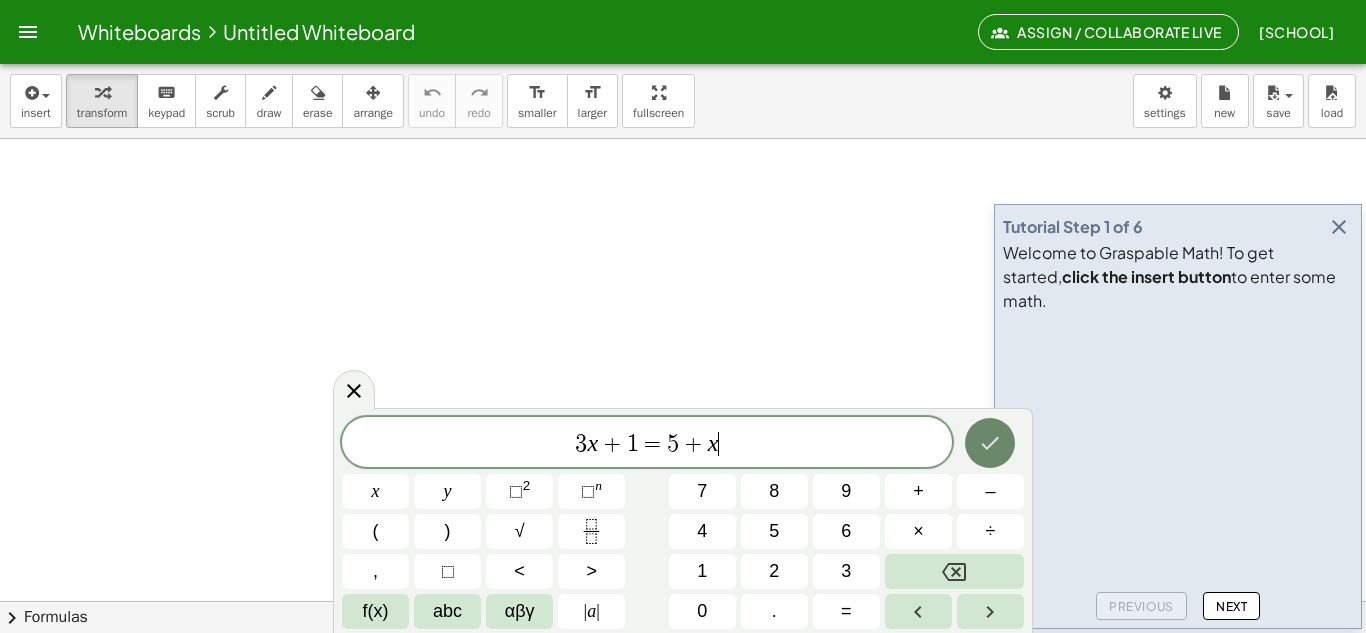 click at bounding box center [990, 443] 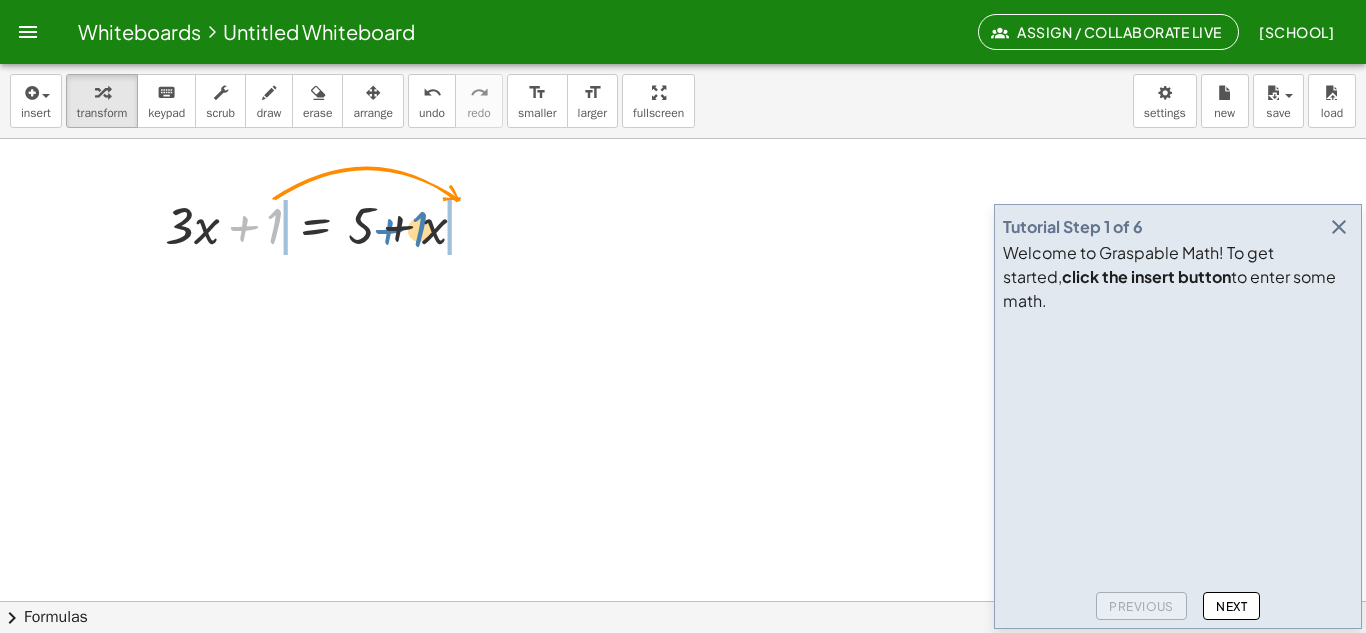 drag, startPoint x: 272, startPoint y: 222, endPoint x: 418, endPoint y: 225, distance: 146.03082 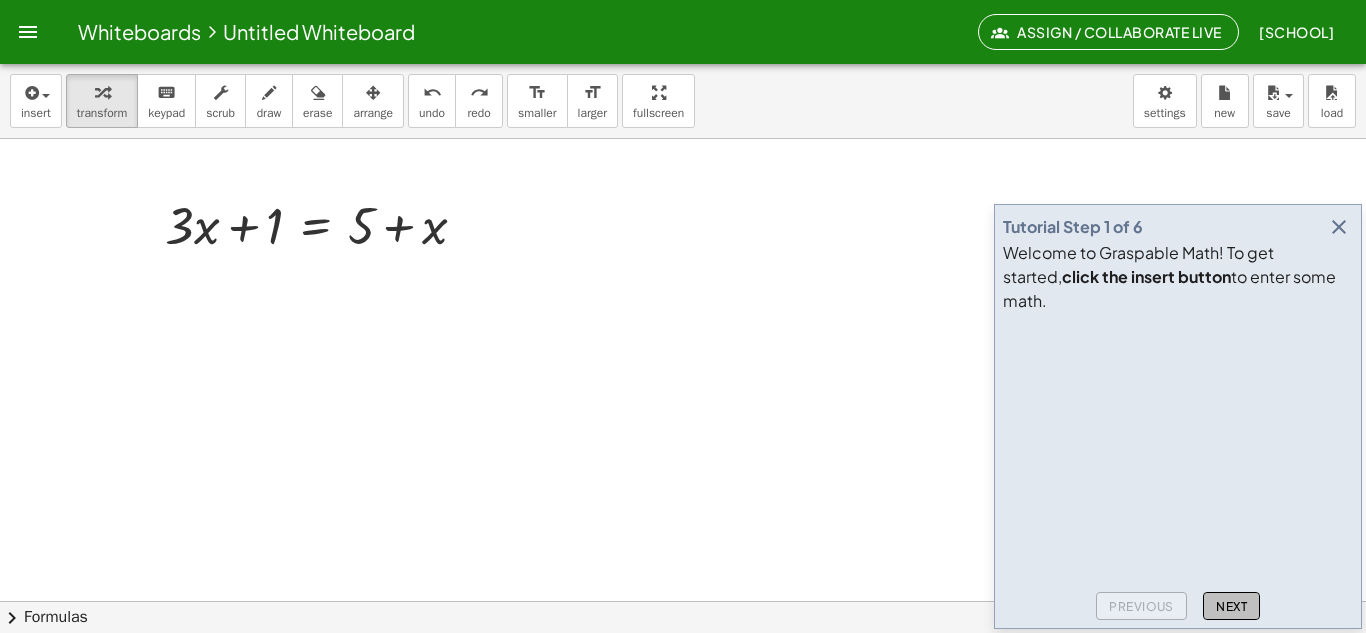 click on "Next" at bounding box center [1231, 606] 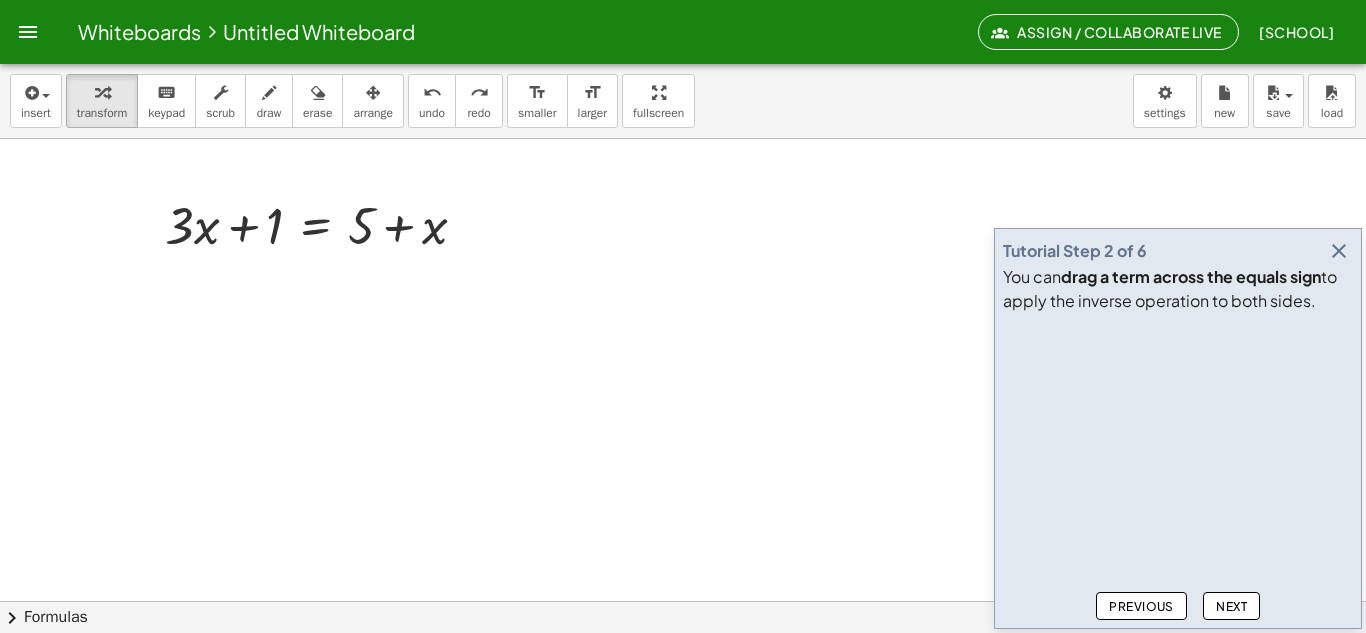 click on "Next" 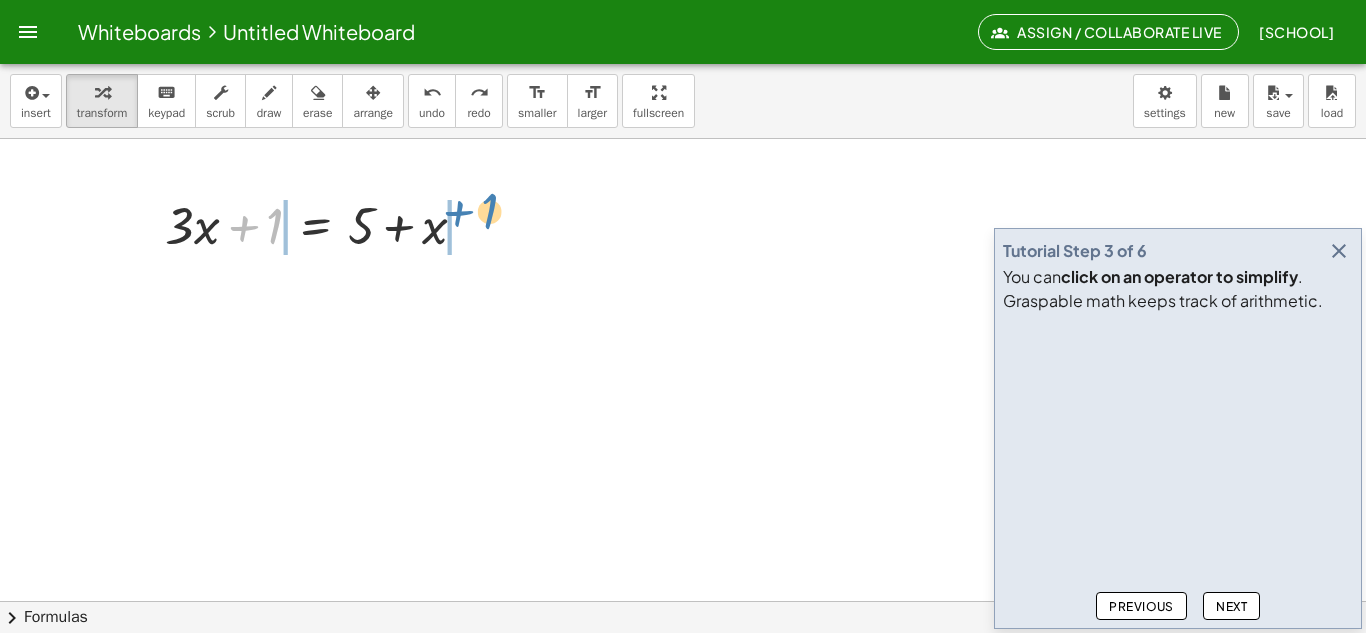 drag, startPoint x: 243, startPoint y: 225, endPoint x: 462, endPoint y: 211, distance: 219.44704 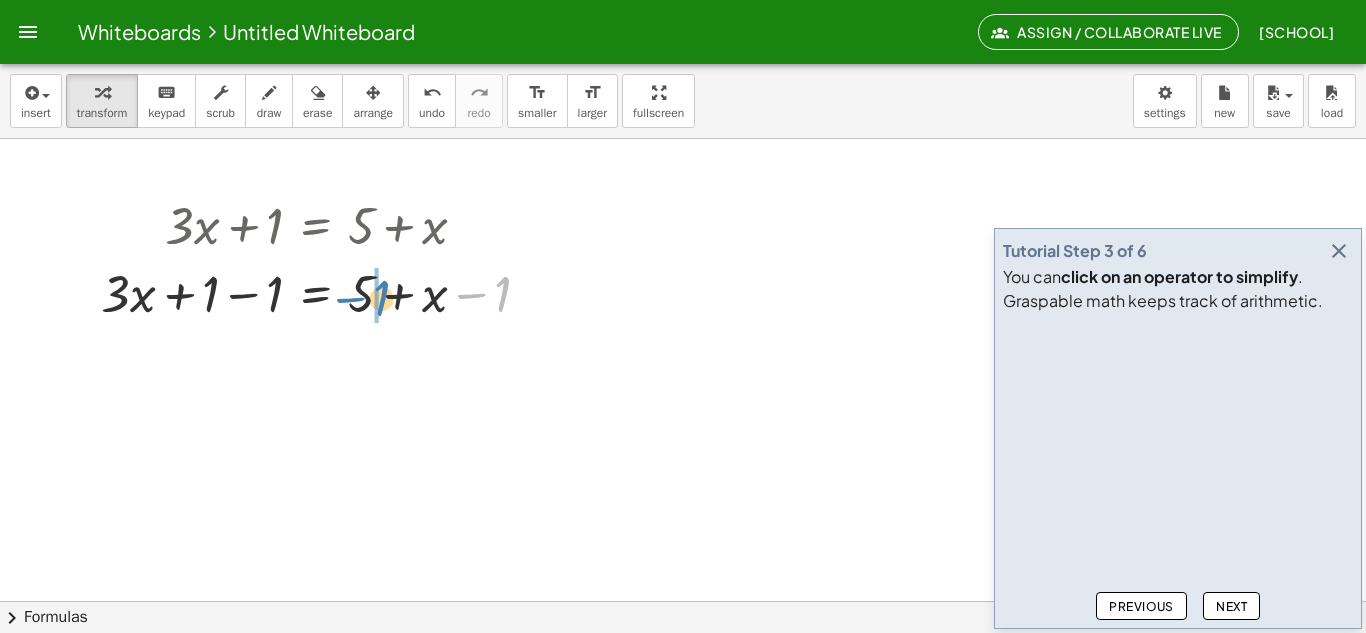 drag, startPoint x: 491, startPoint y: 294, endPoint x: 370, endPoint y: 298, distance: 121.0661 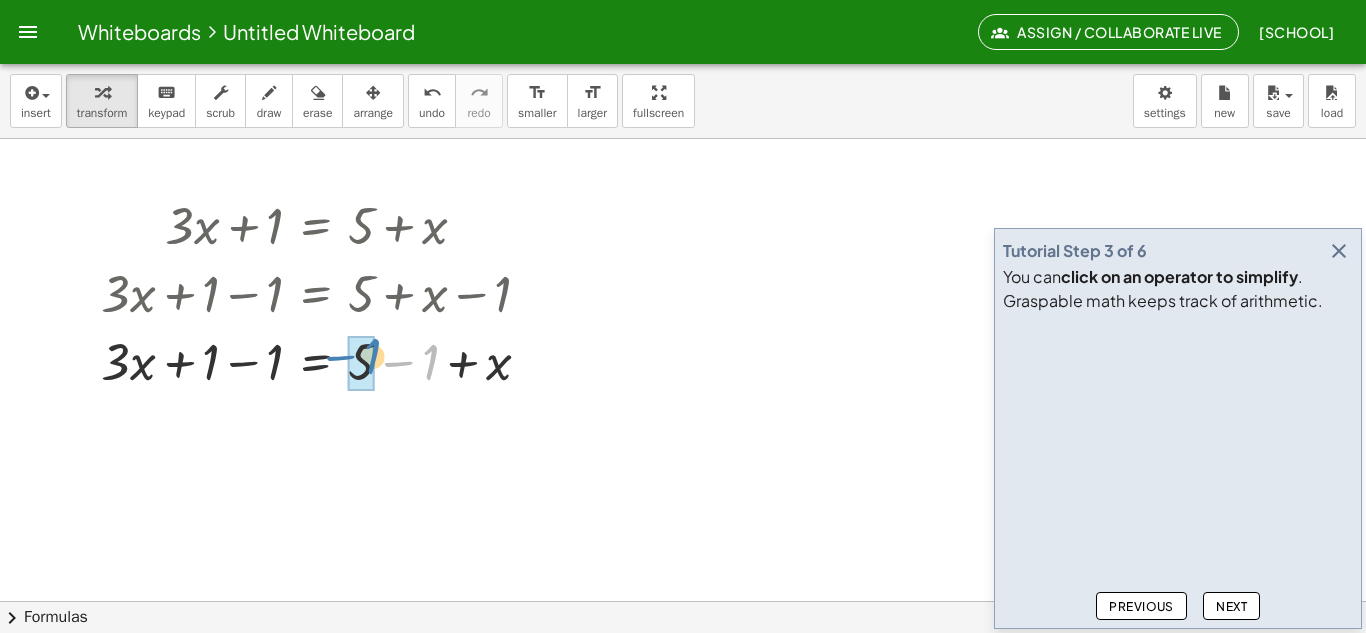drag, startPoint x: 396, startPoint y: 366, endPoint x: 338, endPoint y: 360, distance: 58.30952 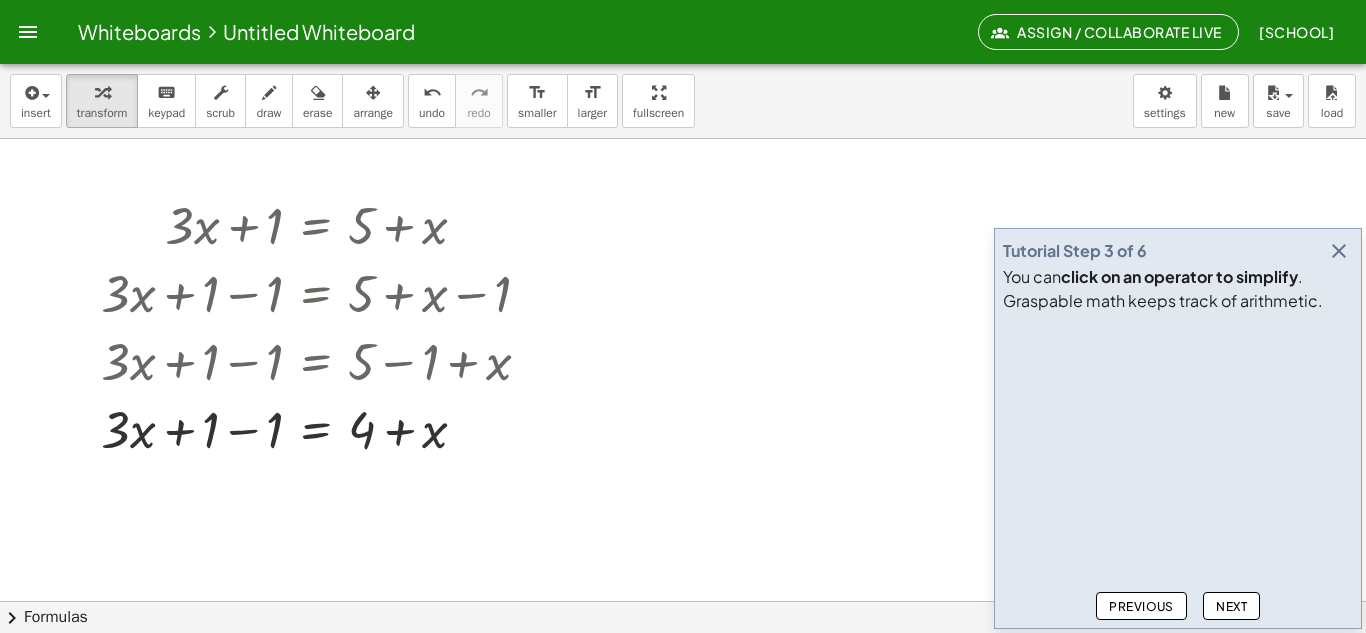 type 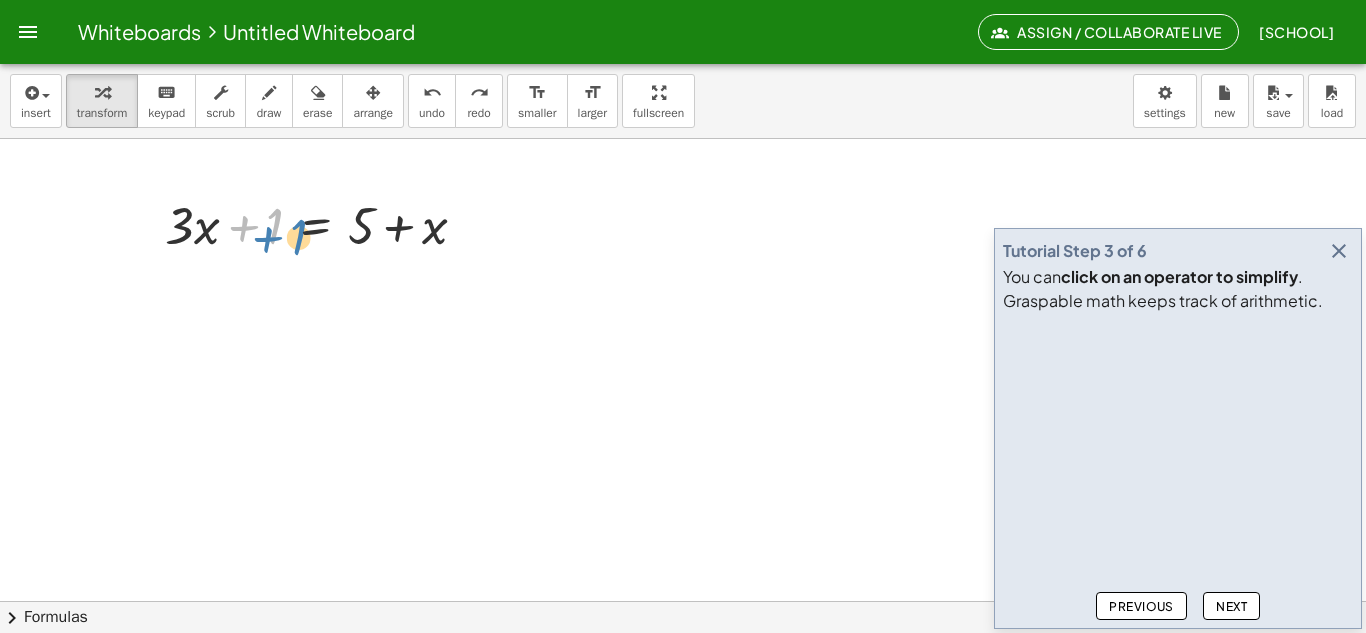 drag, startPoint x: 237, startPoint y: 232, endPoint x: 261, endPoint y: 243, distance: 26.400757 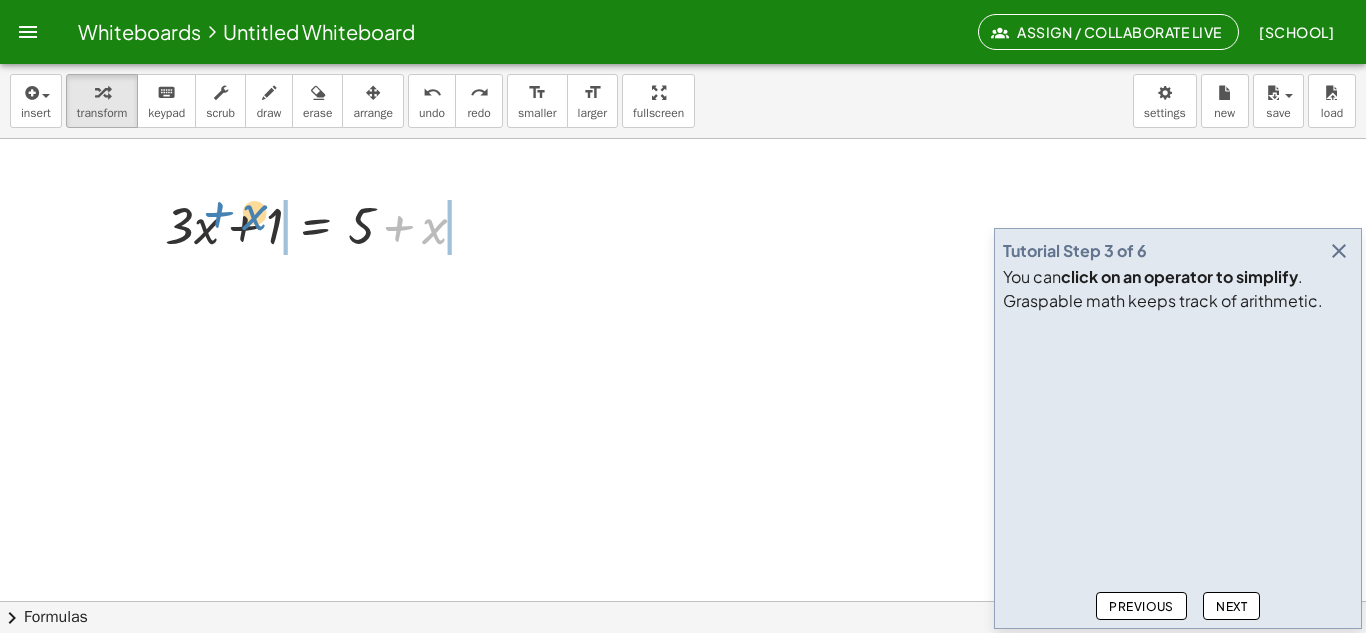 drag, startPoint x: 437, startPoint y: 233, endPoint x: 257, endPoint y: 219, distance: 180.54362 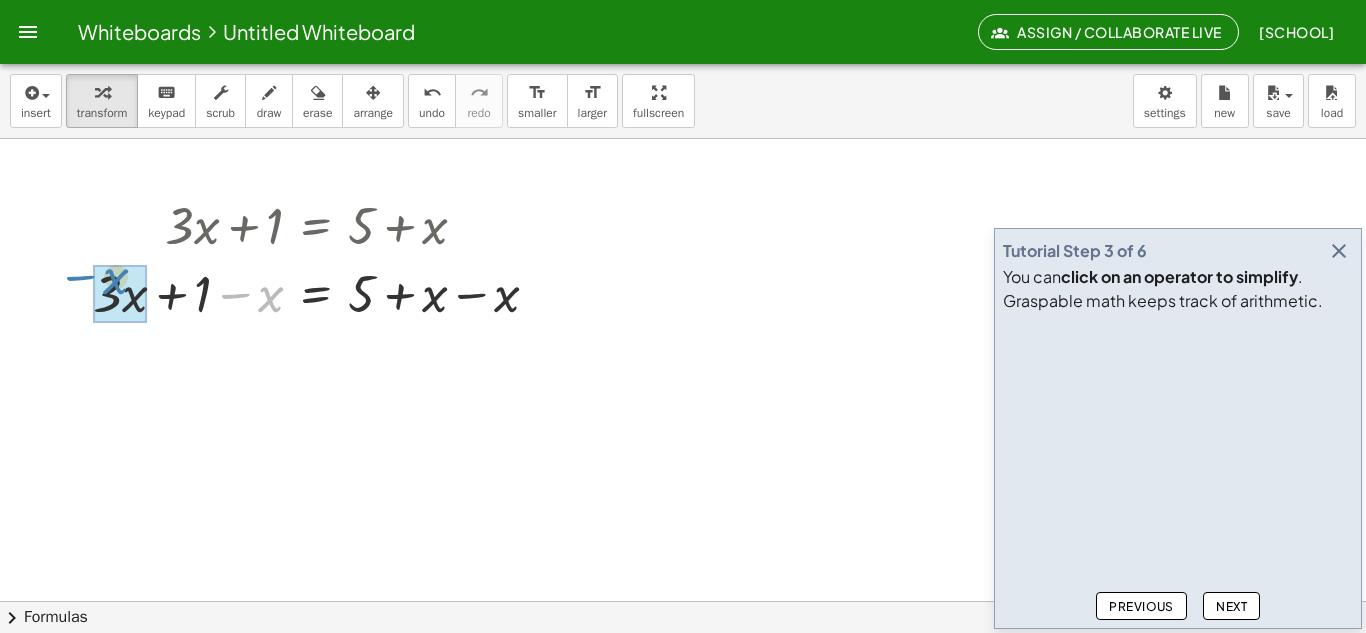 drag, startPoint x: 264, startPoint y: 291, endPoint x: 110, endPoint y: 273, distance: 155.04839 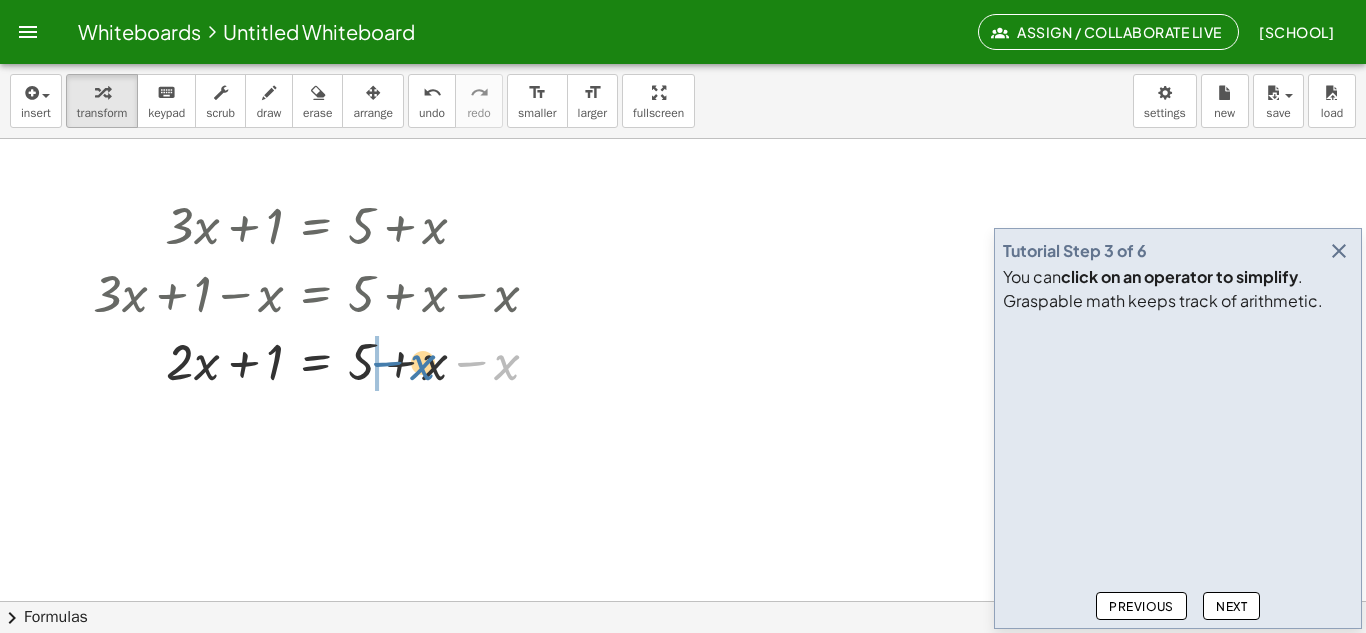 drag, startPoint x: 512, startPoint y: 364, endPoint x: 427, endPoint y: 364, distance: 85 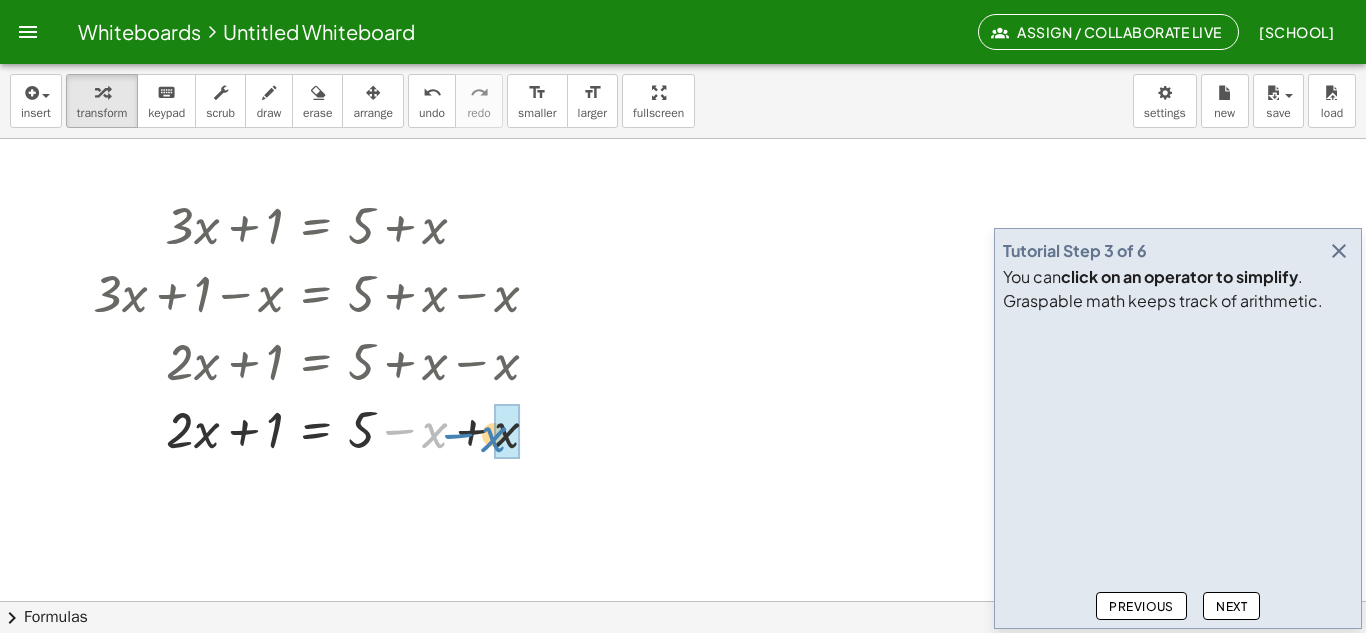 drag, startPoint x: 443, startPoint y: 353, endPoint x: 487, endPoint y: 361, distance: 44.72136 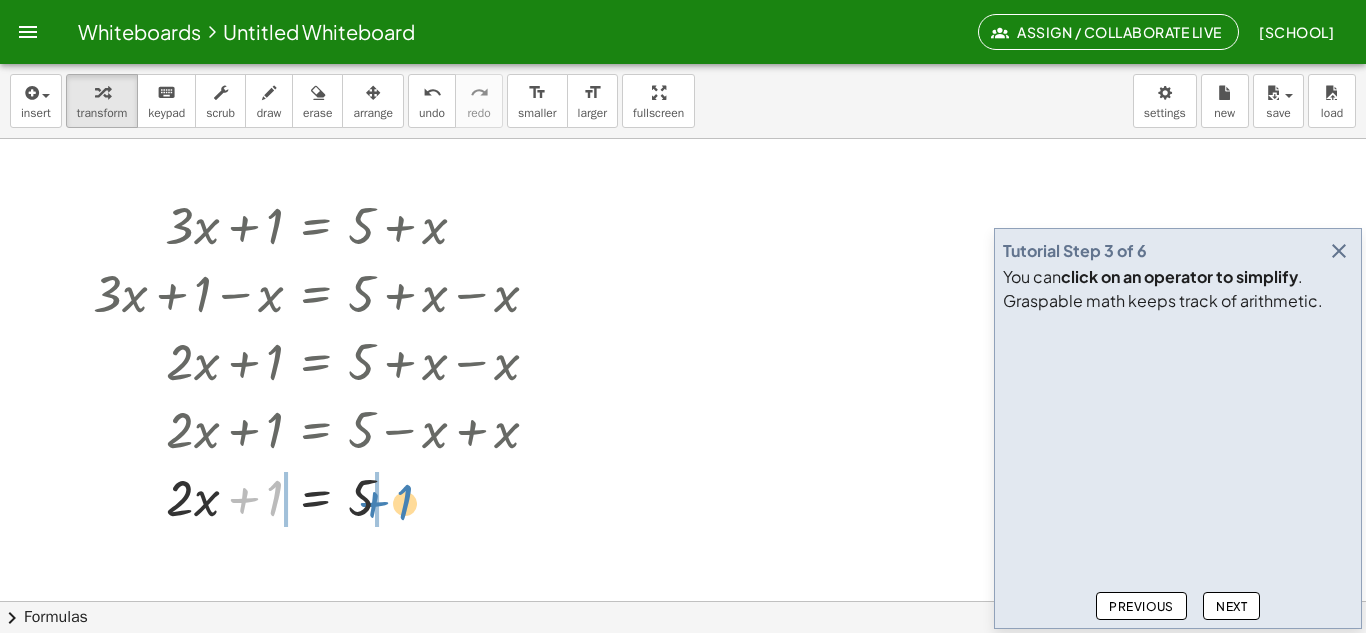drag, startPoint x: 239, startPoint y: 504, endPoint x: 368, endPoint y: 508, distance: 129.062 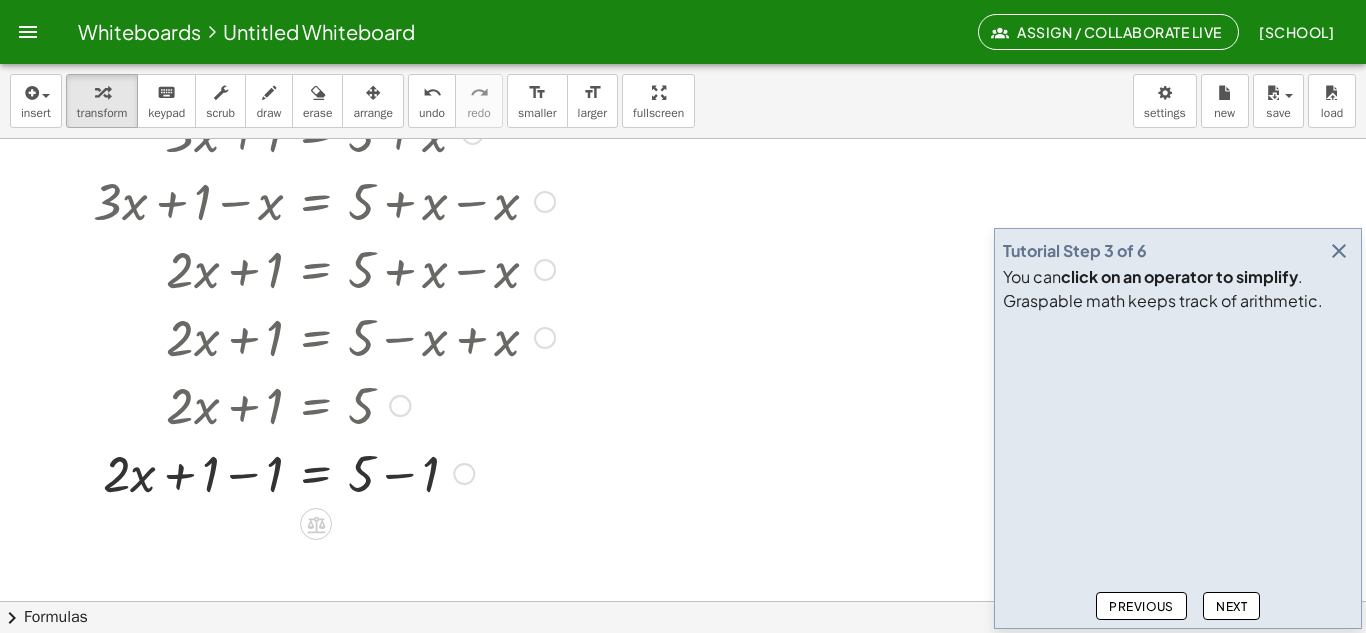 scroll, scrollTop: 300, scrollLeft: 0, axis: vertical 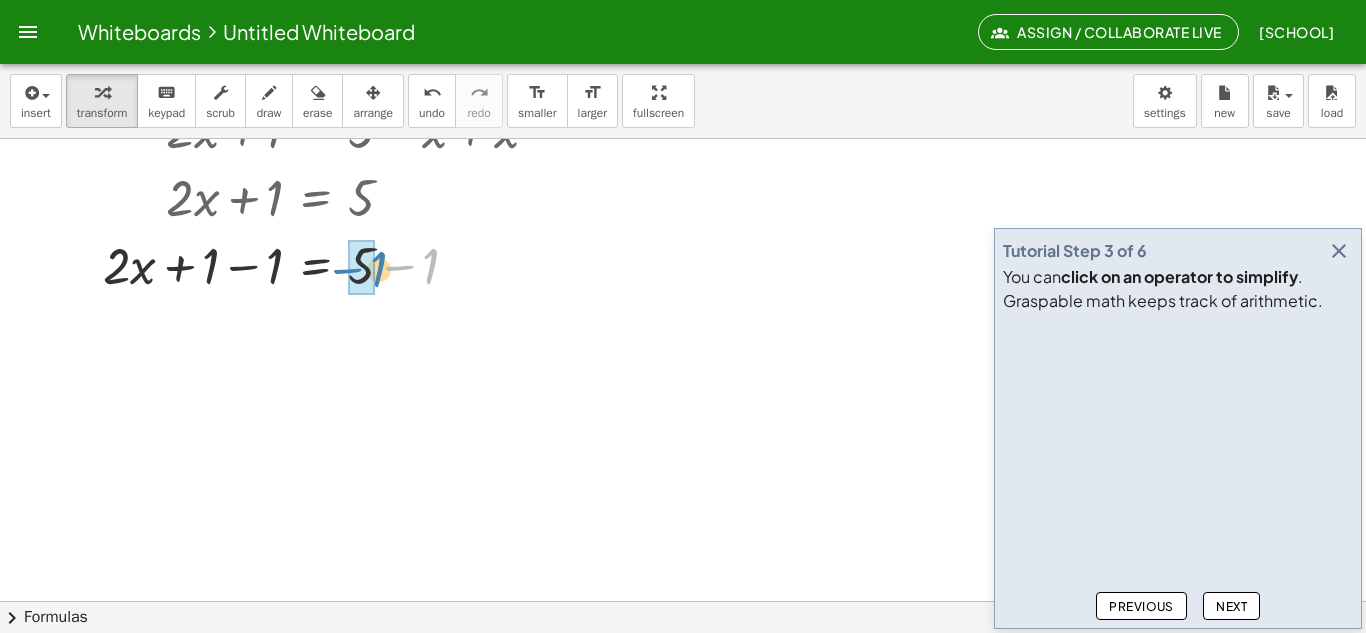 drag, startPoint x: 409, startPoint y: 268, endPoint x: 358, endPoint y: 271, distance: 51.088158 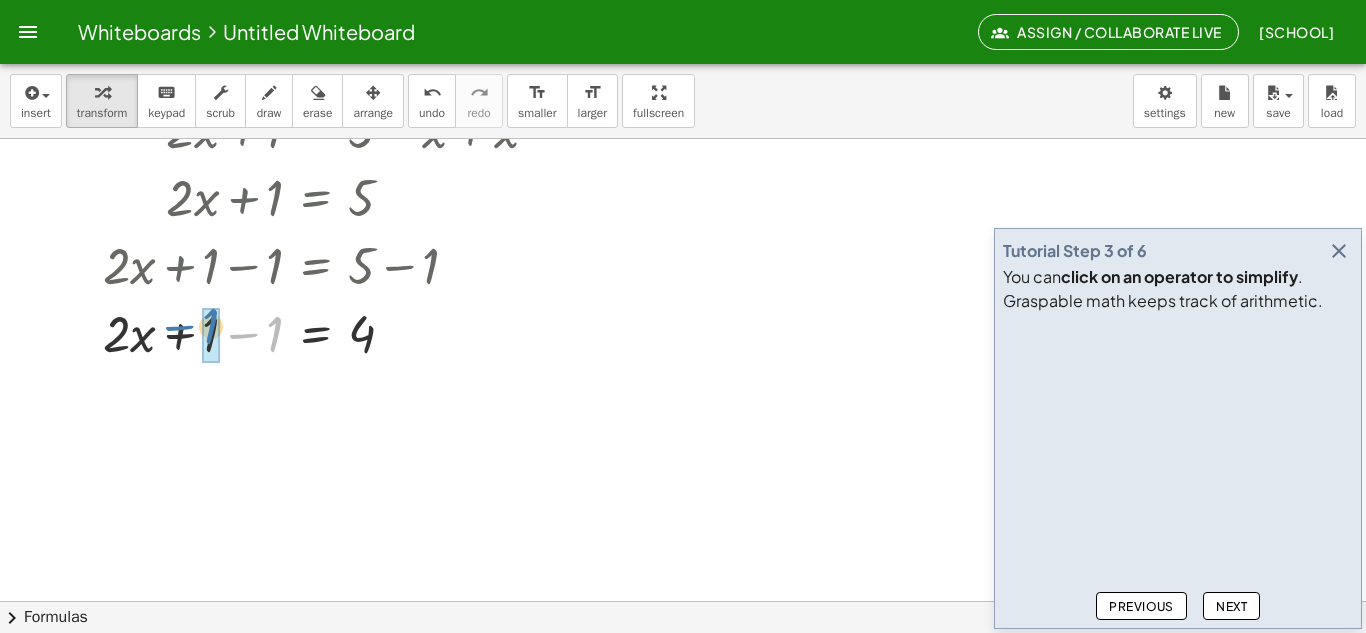 drag, startPoint x: 279, startPoint y: 327, endPoint x: 220, endPoint y: 317, distance: 59.841457 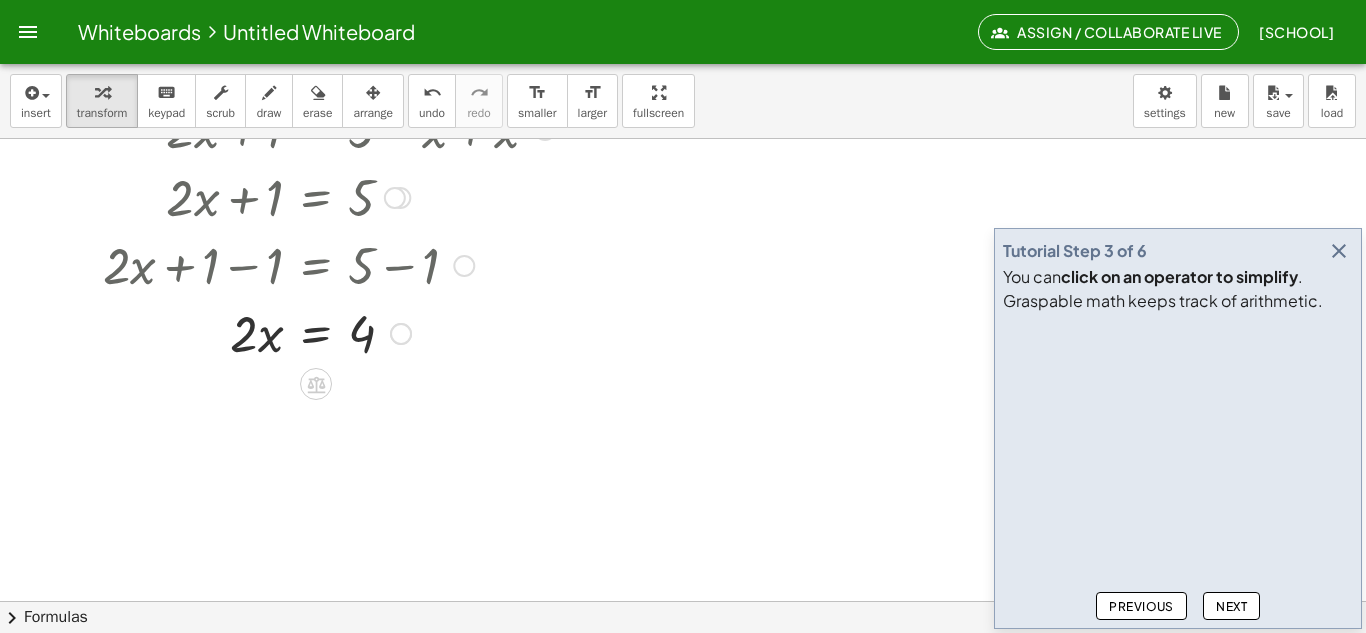 scroll, scrollTop: 400, scrollLeft: 0, axis: vertical 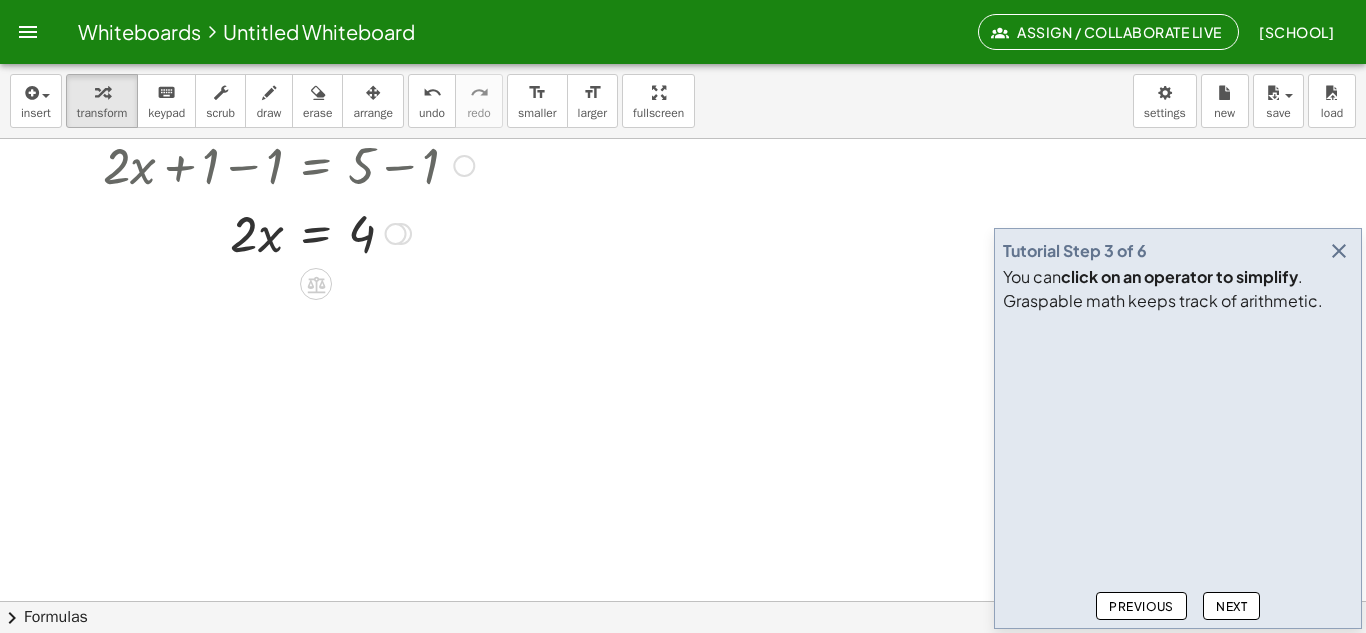 click at bounding box center [324, 232] 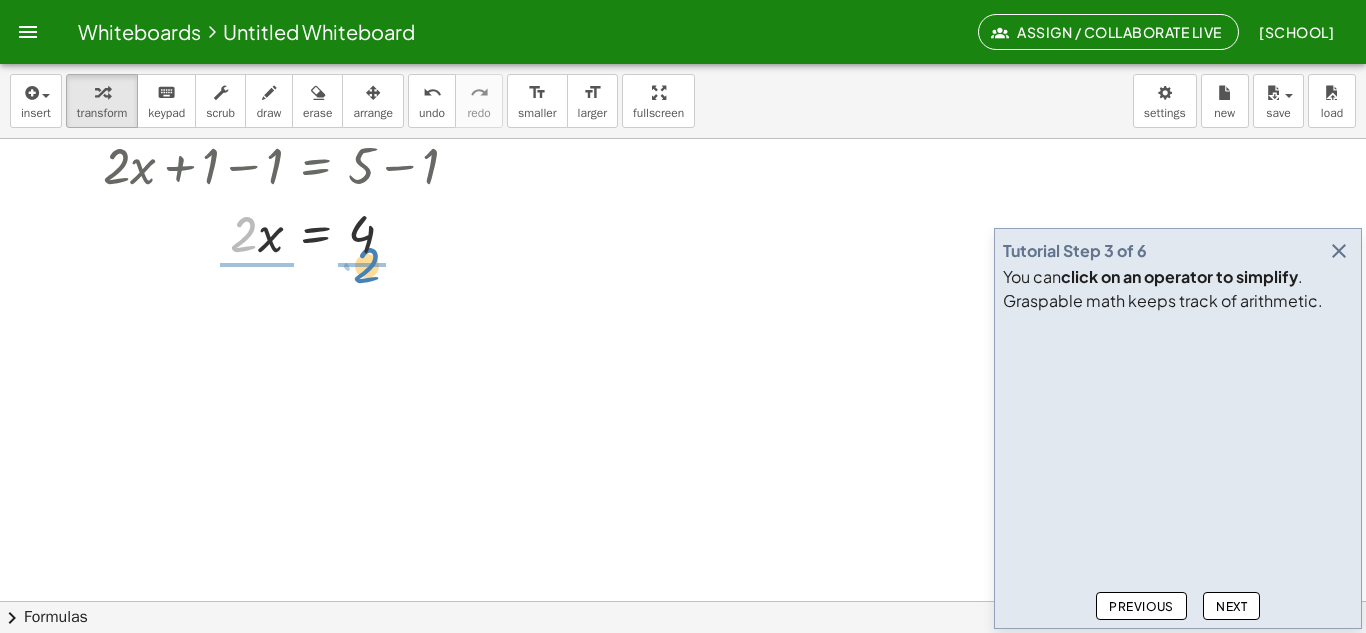 drag, startPoint x: 248, startPoint y: 244, endPoint x: 371, endPoint y: 275, distance: 126.84637 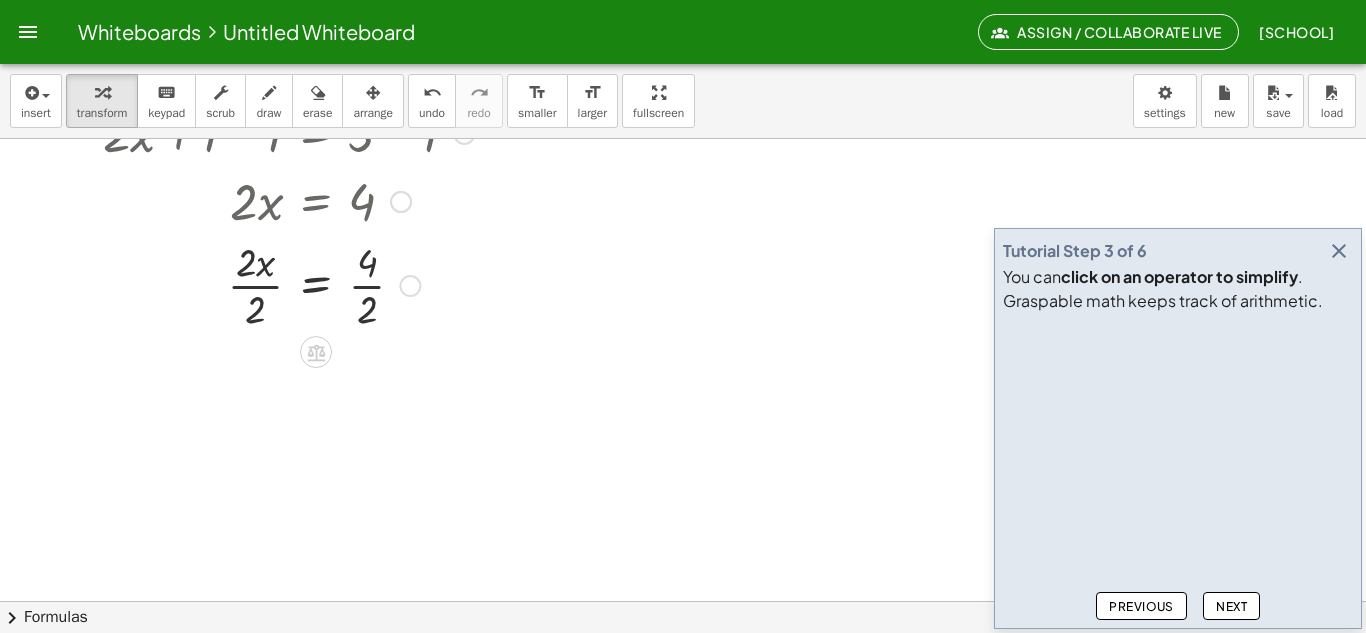 scroll, scrollTop: 462, scrollLeft: 0, axis: vertical 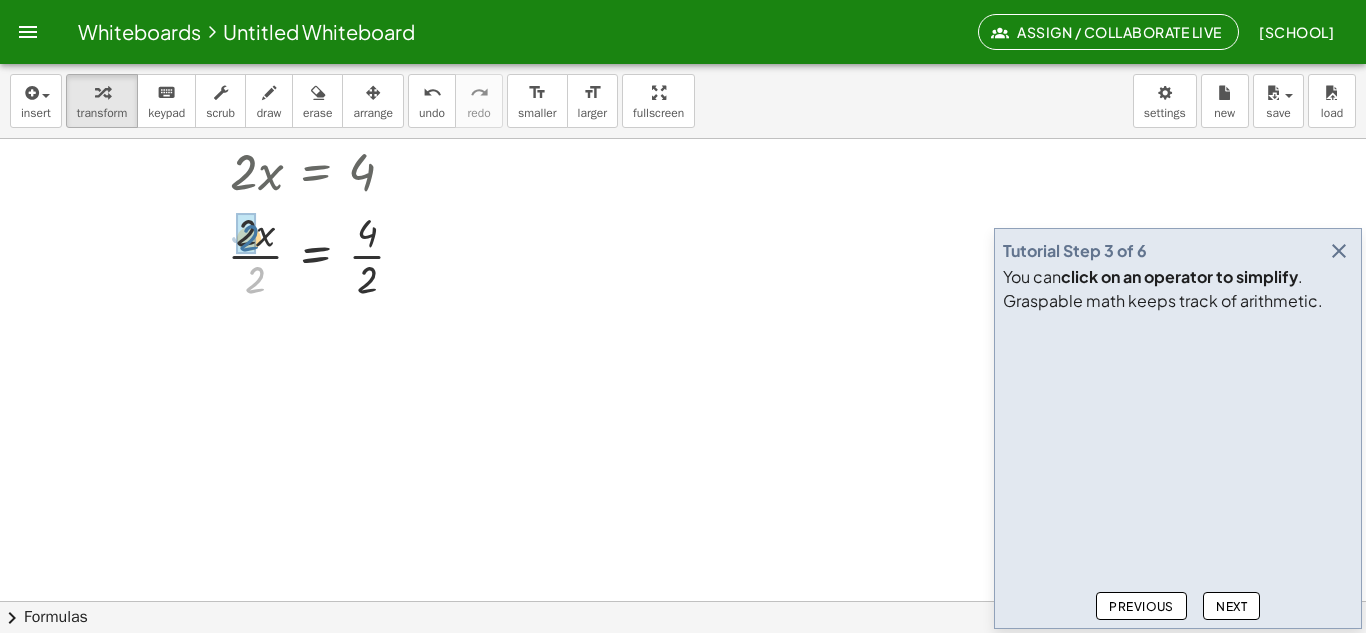 drag, startPoint x: 255, startPoint y: 282, endPoint x: 248, endPoint y: 240, distance: 42.579338 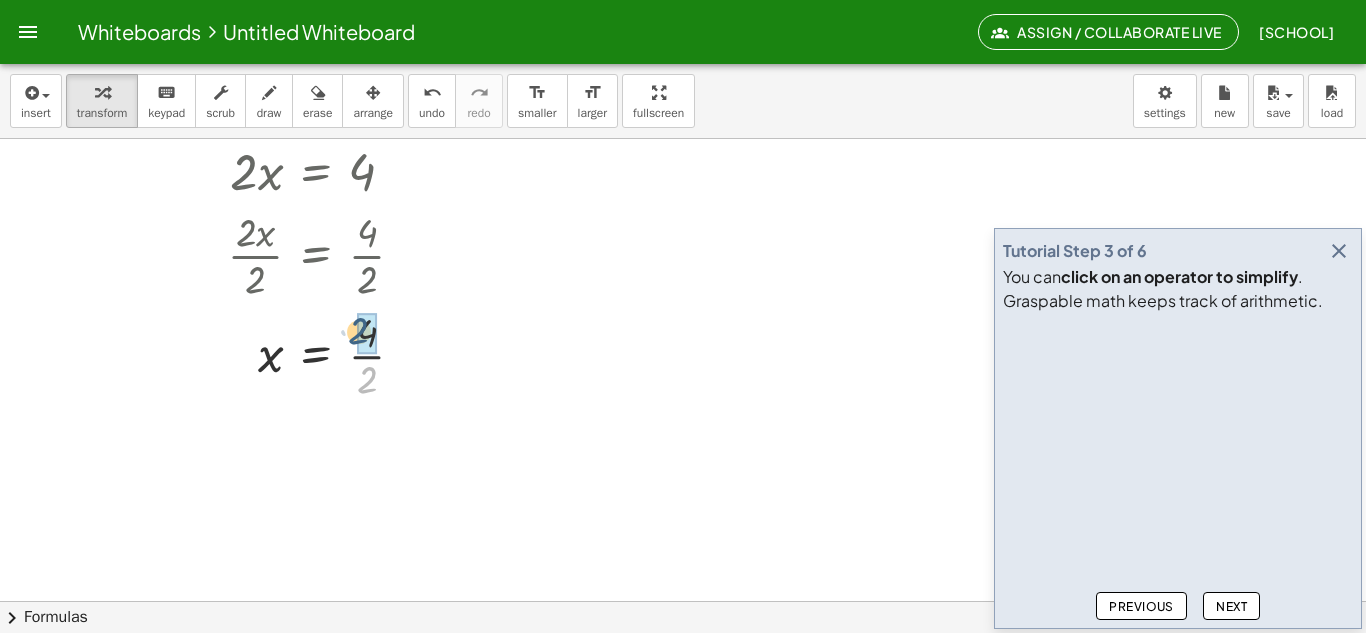 drag, startPoint x: 372, startPoint y: 384, endPoint x: 364, endPoint y: 335, distance: 49.648766 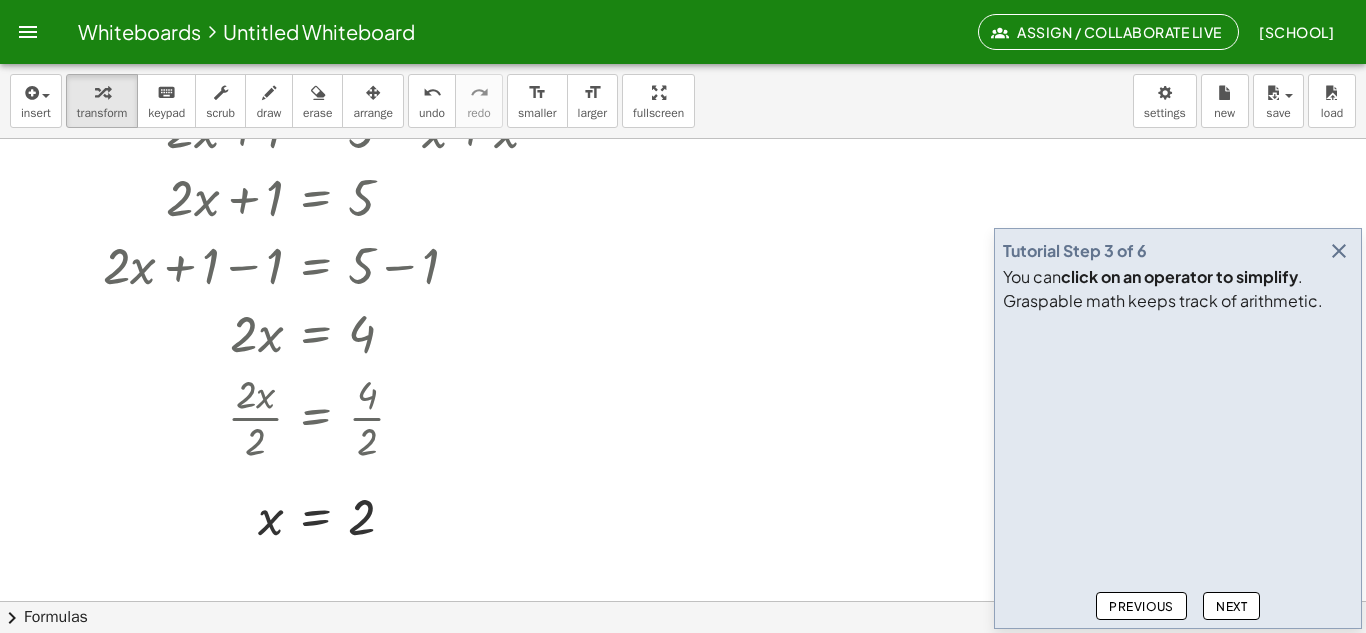 scroll, scrollTop: 62, scrollLeft: 0, axis: vertical 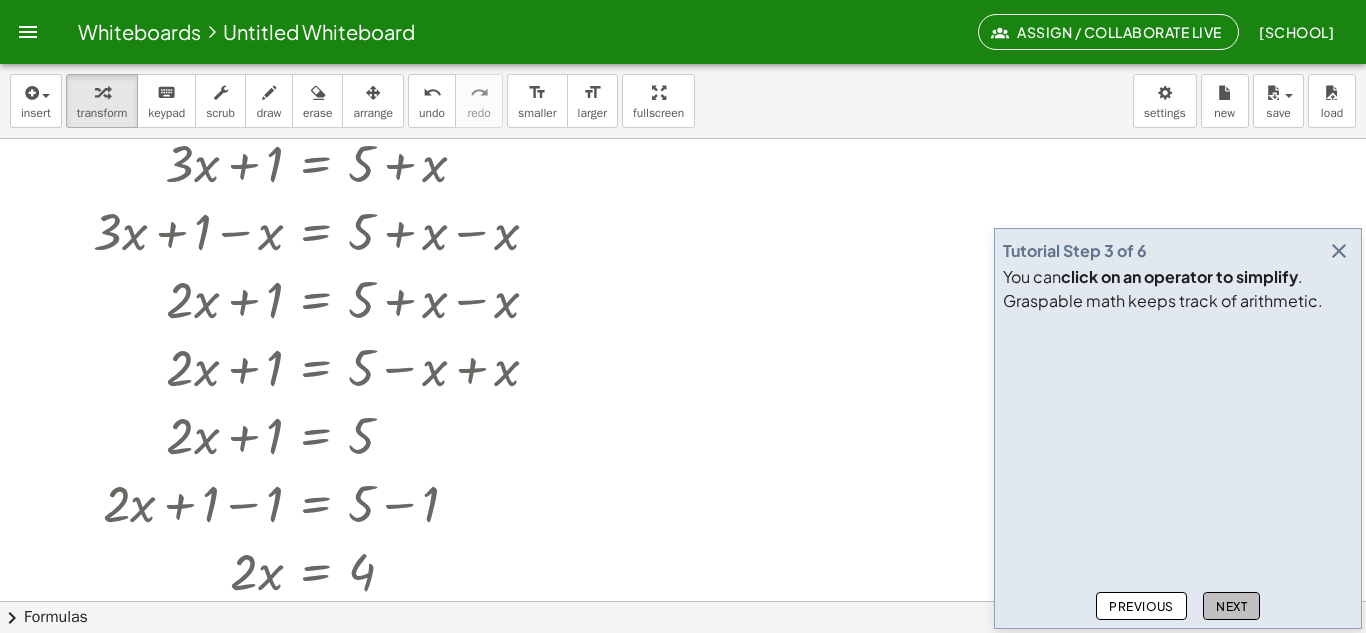 click on "Next" 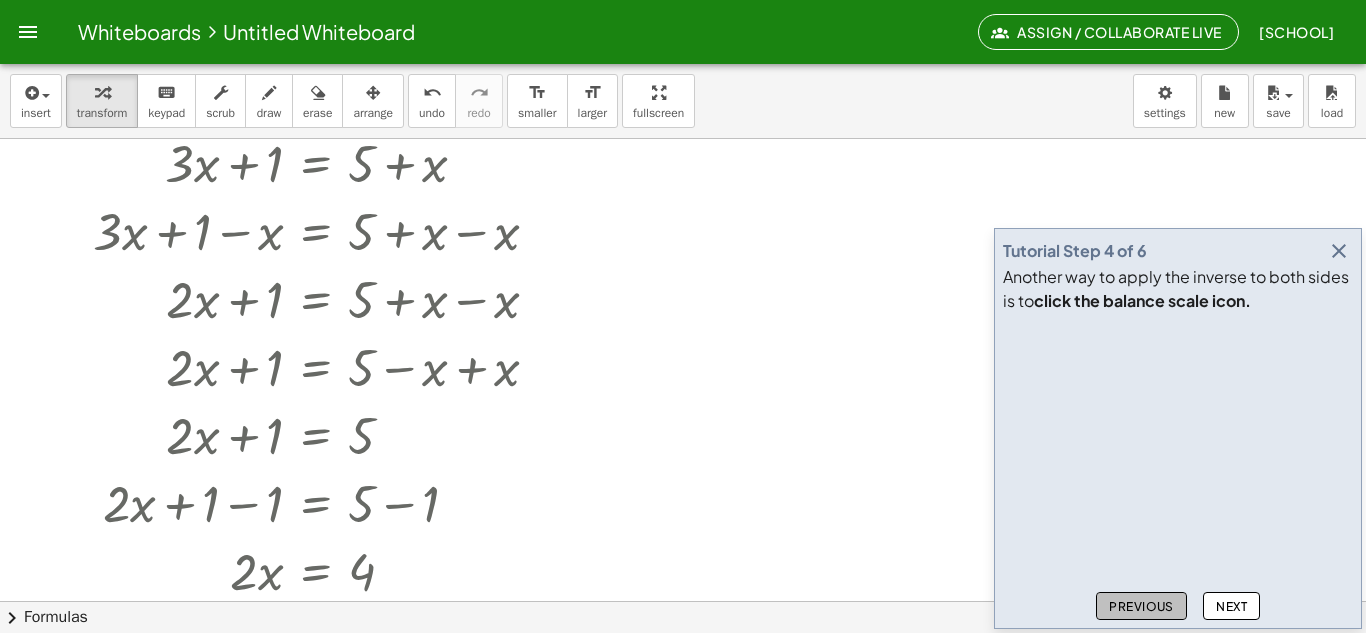 click on "Previous" at bounding box center [1141, 606] 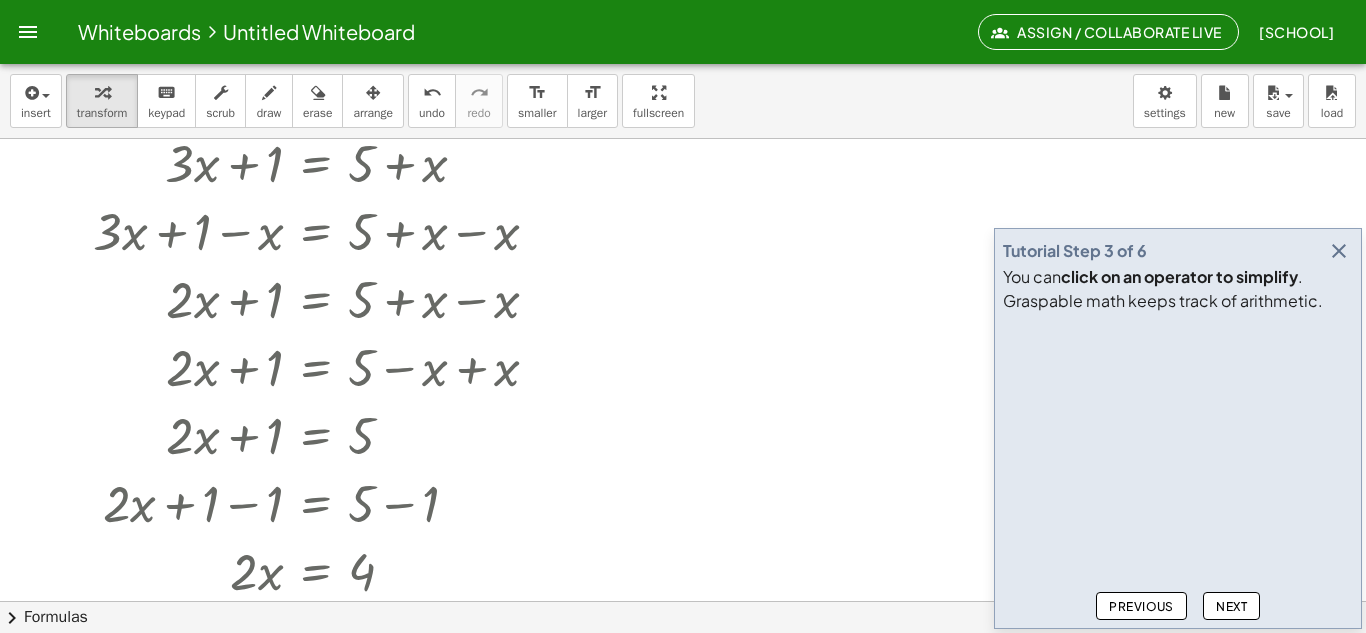 click on "Next" 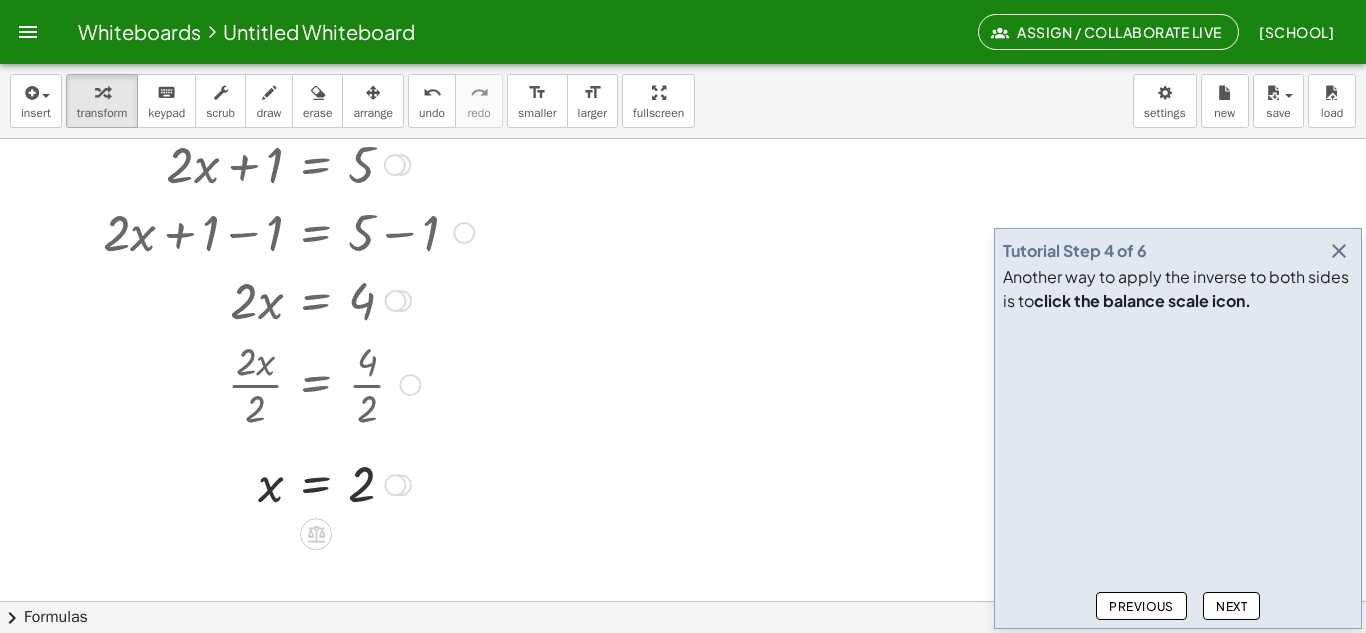 scroll, scrollTop: 362, scrollLeft: 0, axis: vertical 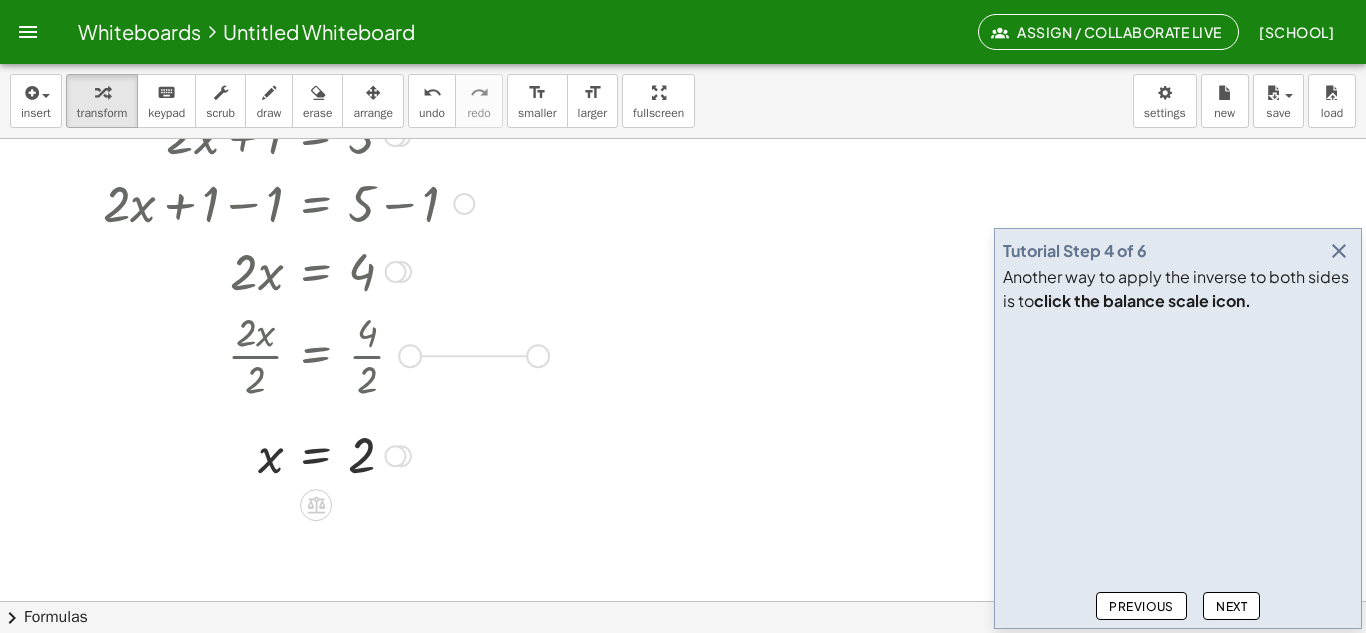 drag, startPoint x: 407, startPoint y: 354, endPoint x: 535, endPoint y: 354, distance: 128 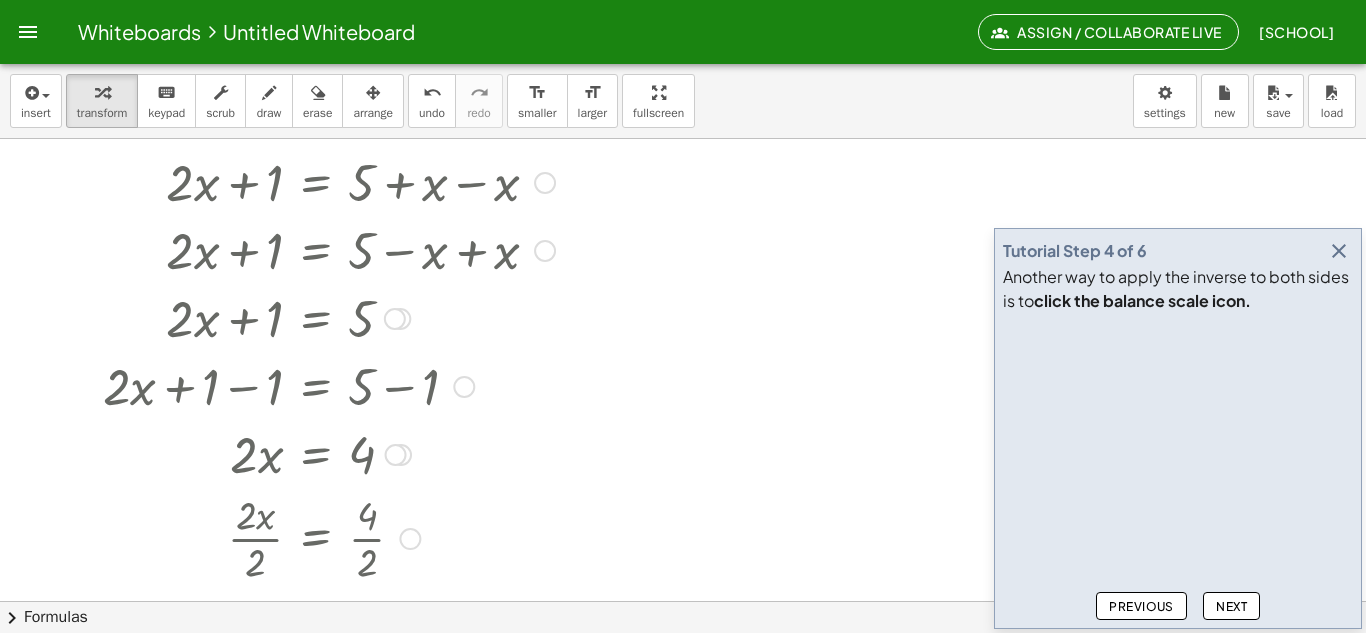 scroll, scrollTop: 0, scrollLeft: 0, axis: both 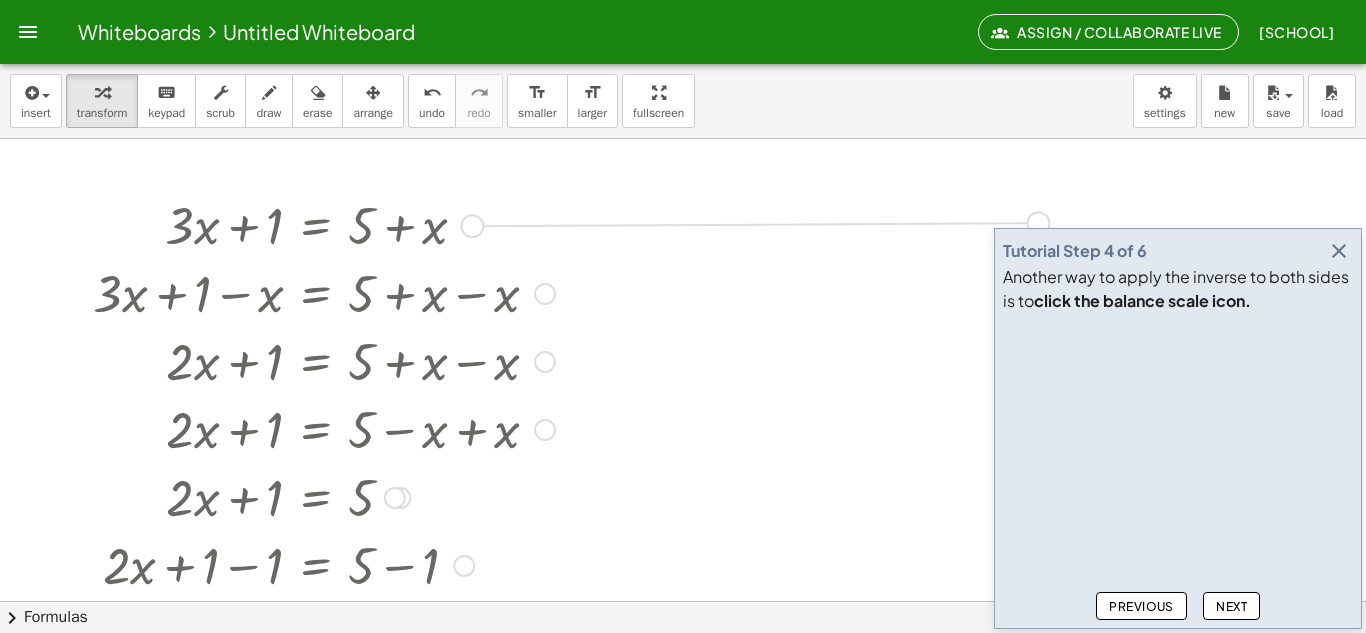 drag, startPoint x: 479, startPoint y: 228, endPoint x: 1045, endPoint y: 225, distance: 566.00793 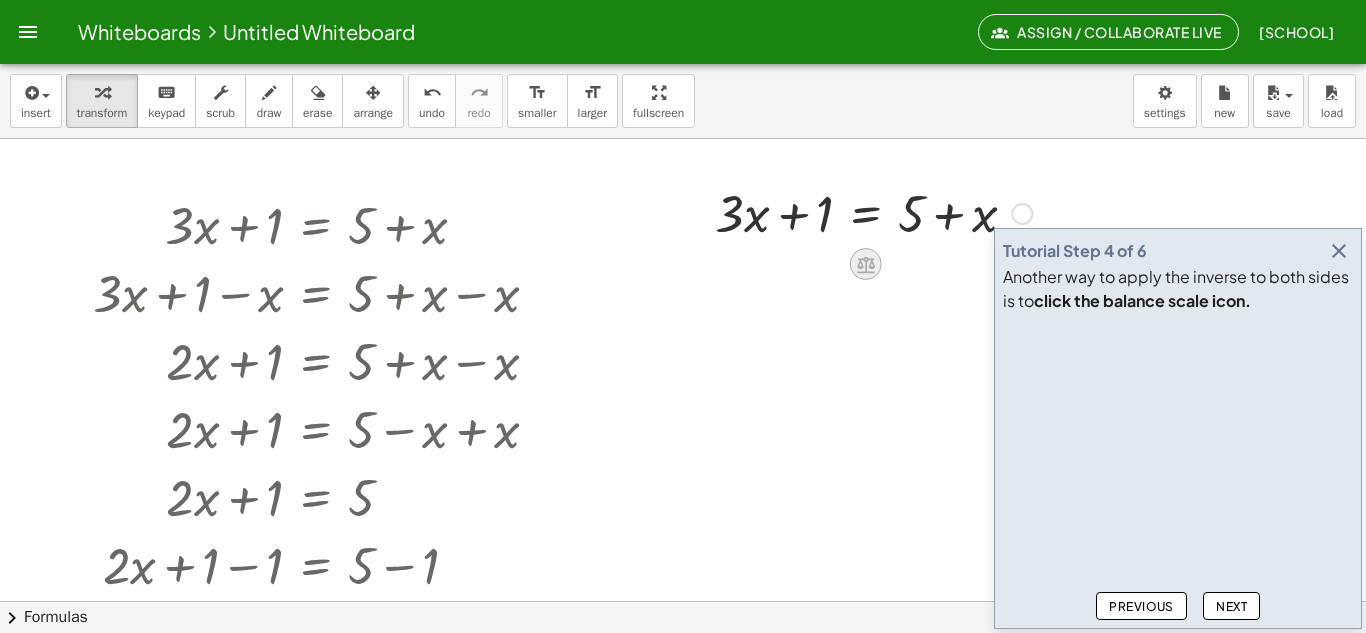 click at bounding box center (866, 264) 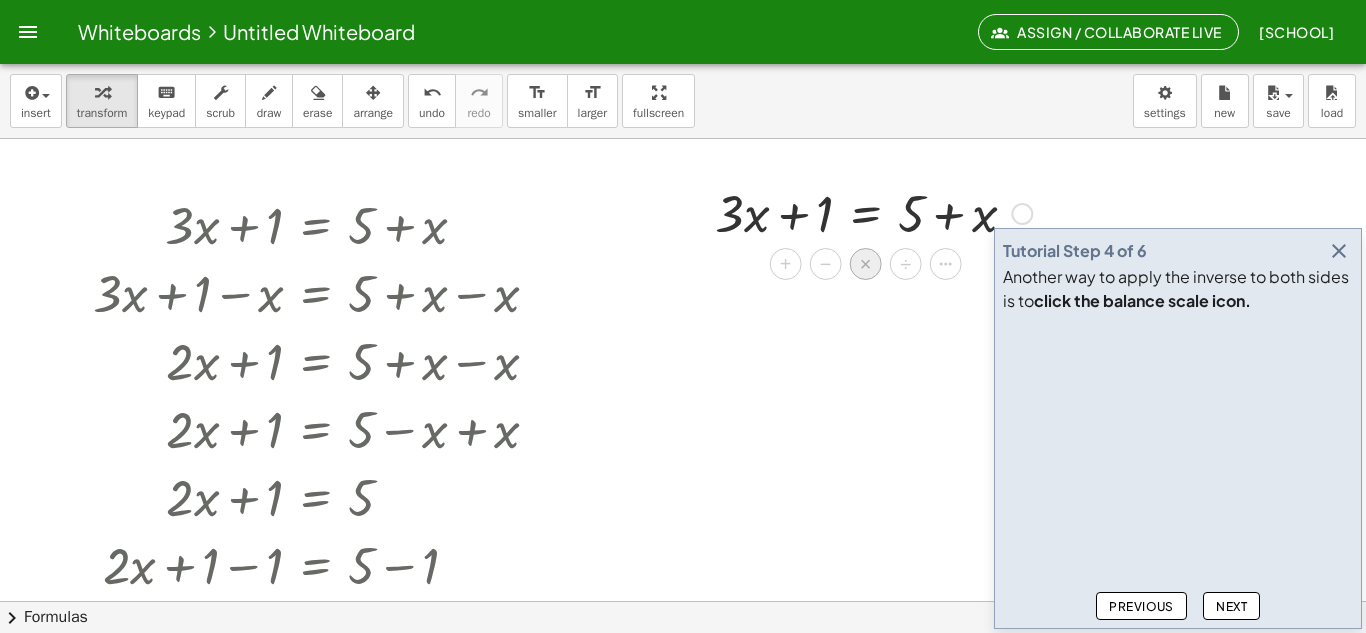 click on "×" at bounding box center (866, 264) 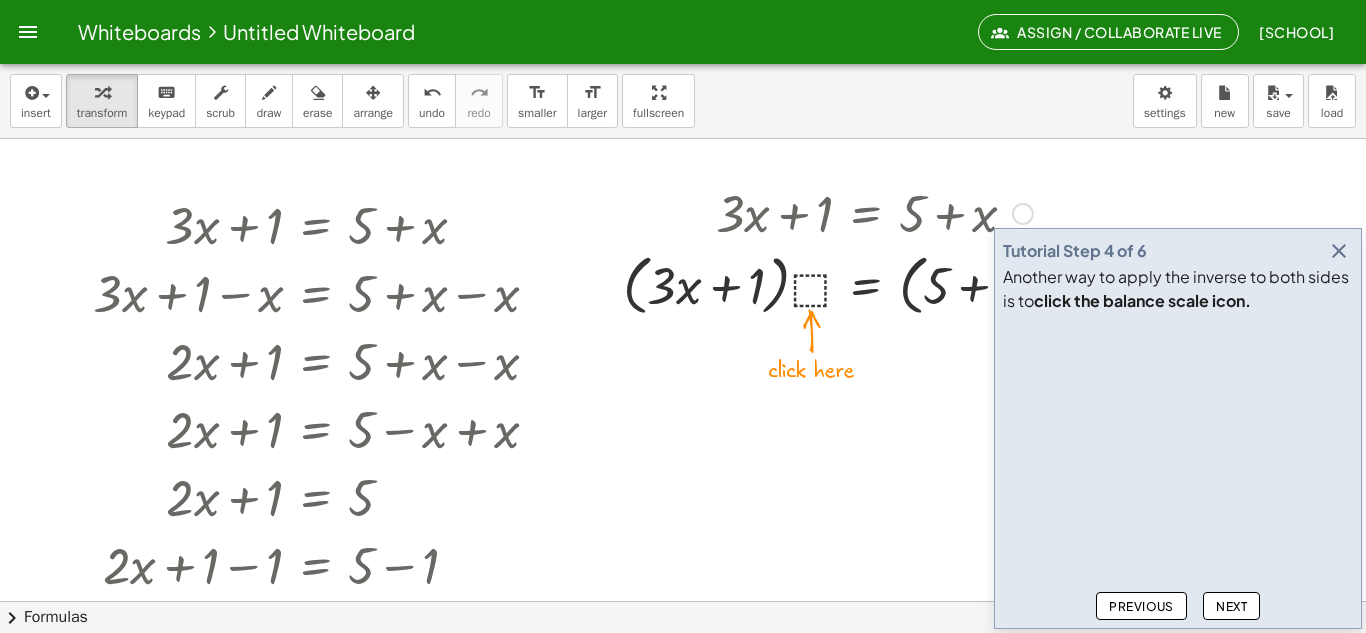 scroll, scrollTop: 100, scrollLeft: 0, axis: vertical 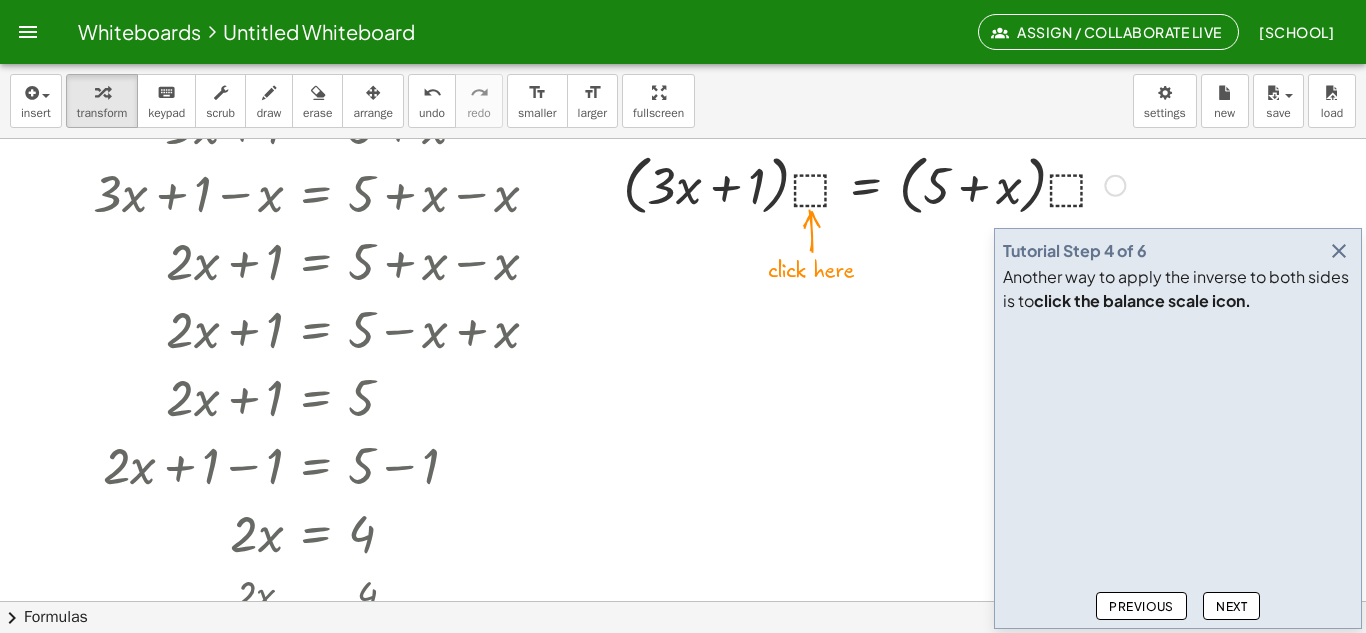 click at bounding box center [874, 184] 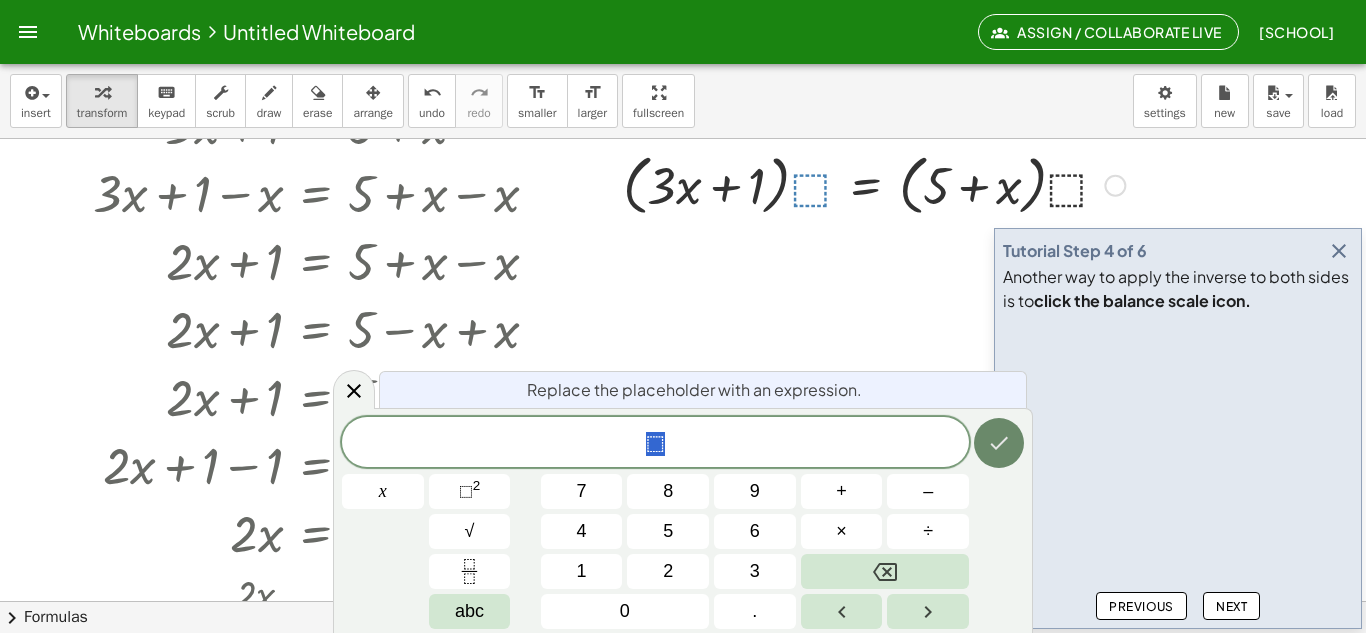 click at bounding box center [999, 443] 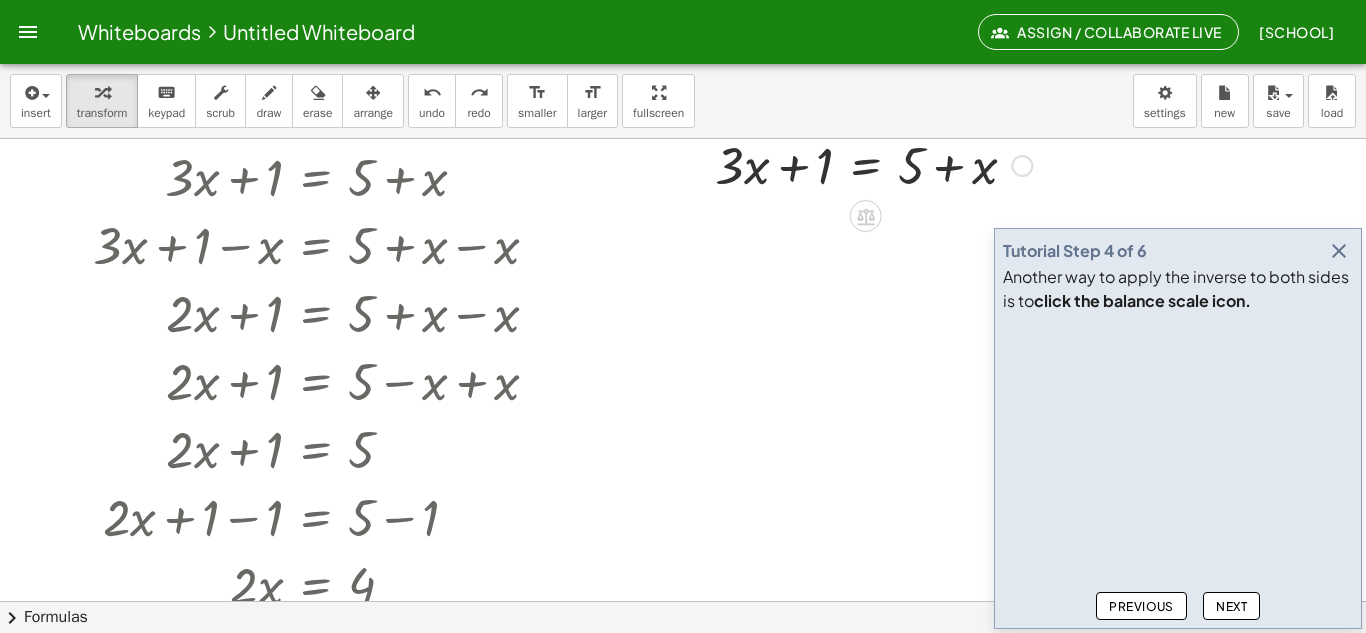 scroll, scrollTop: 0, scrollLeft: 0, axis: both 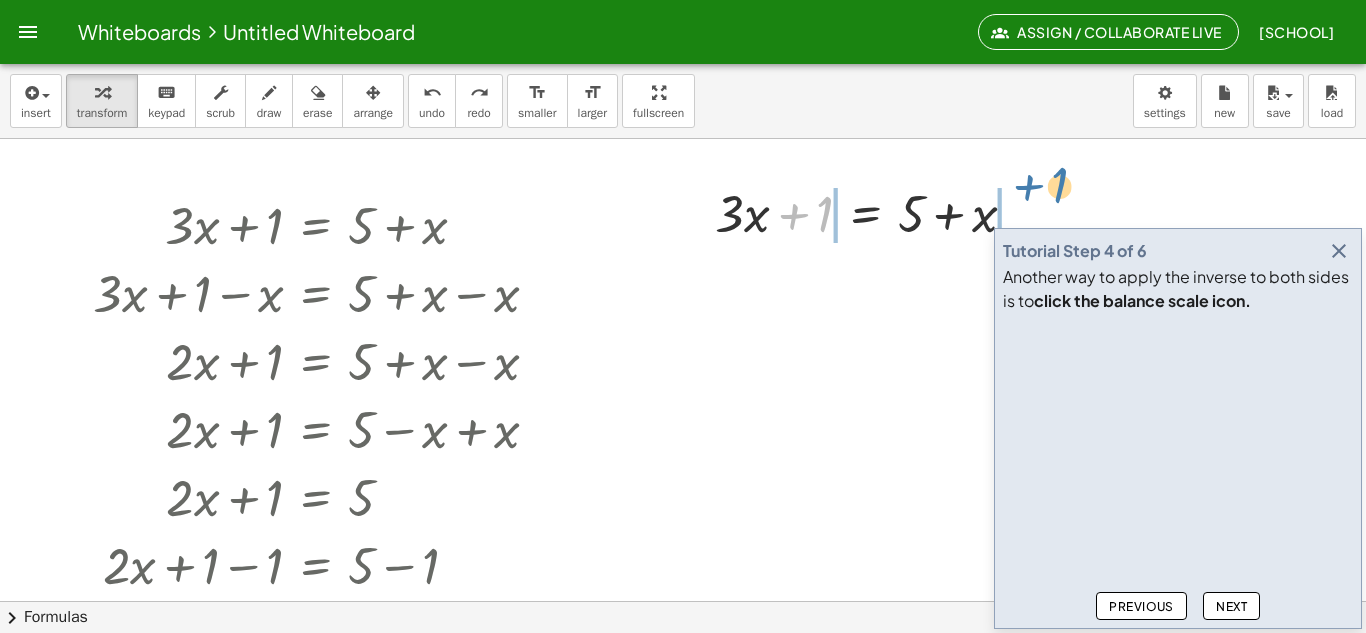 drag, startPoint x: 825, startPoint y: 210, endPoint x: 1063, endPoint y: 182, distance: 239.6414 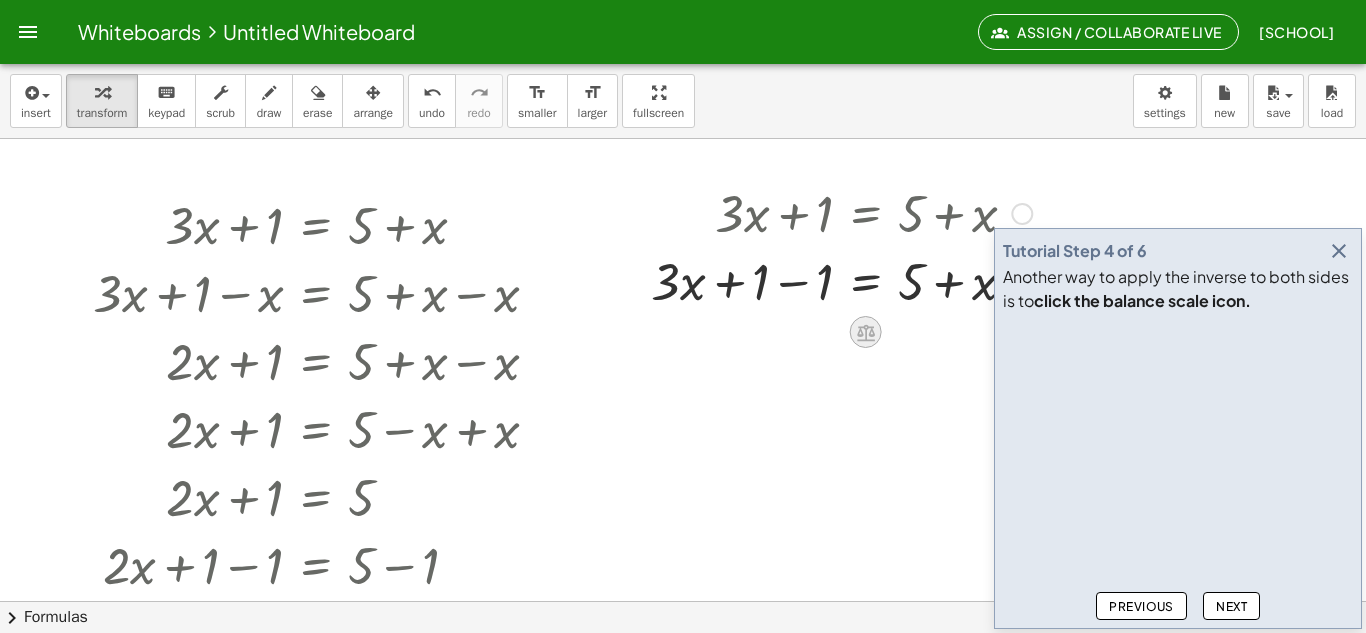 click 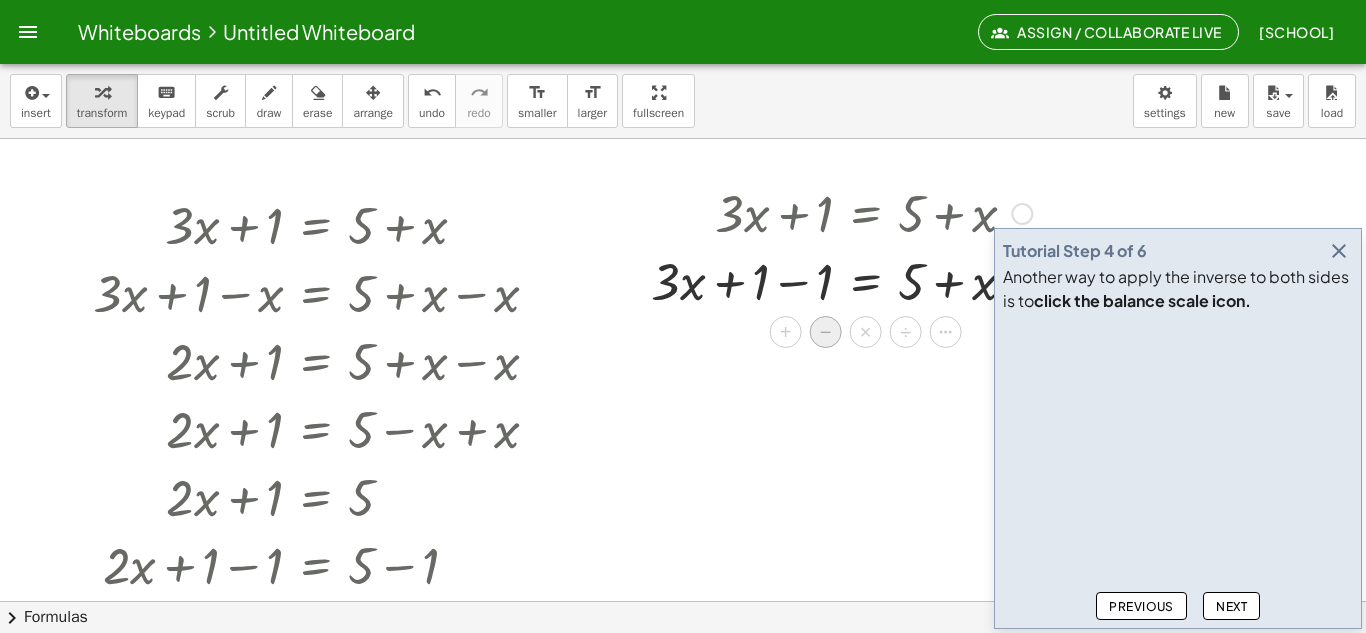 click on "−" at bounding box center (826, 332) 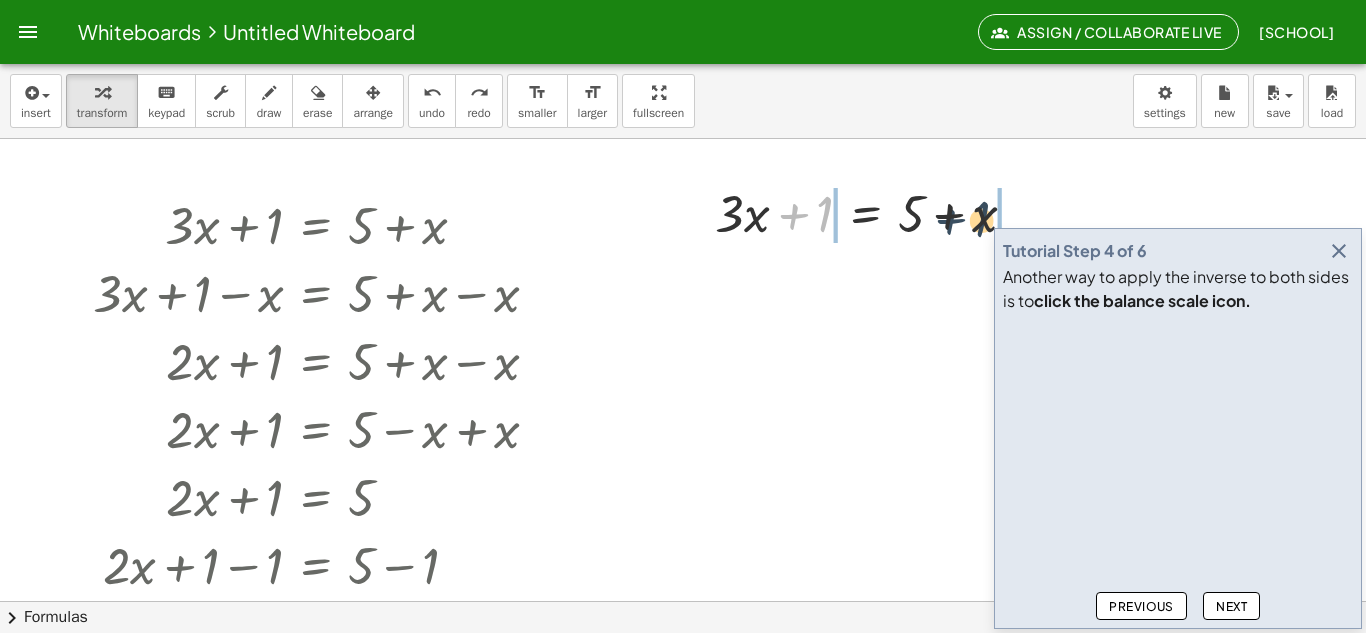 drag, startPoint x: 811, startPoint y: 223, endPoint x: 979, endPoint y: 225, distance: 168.0119 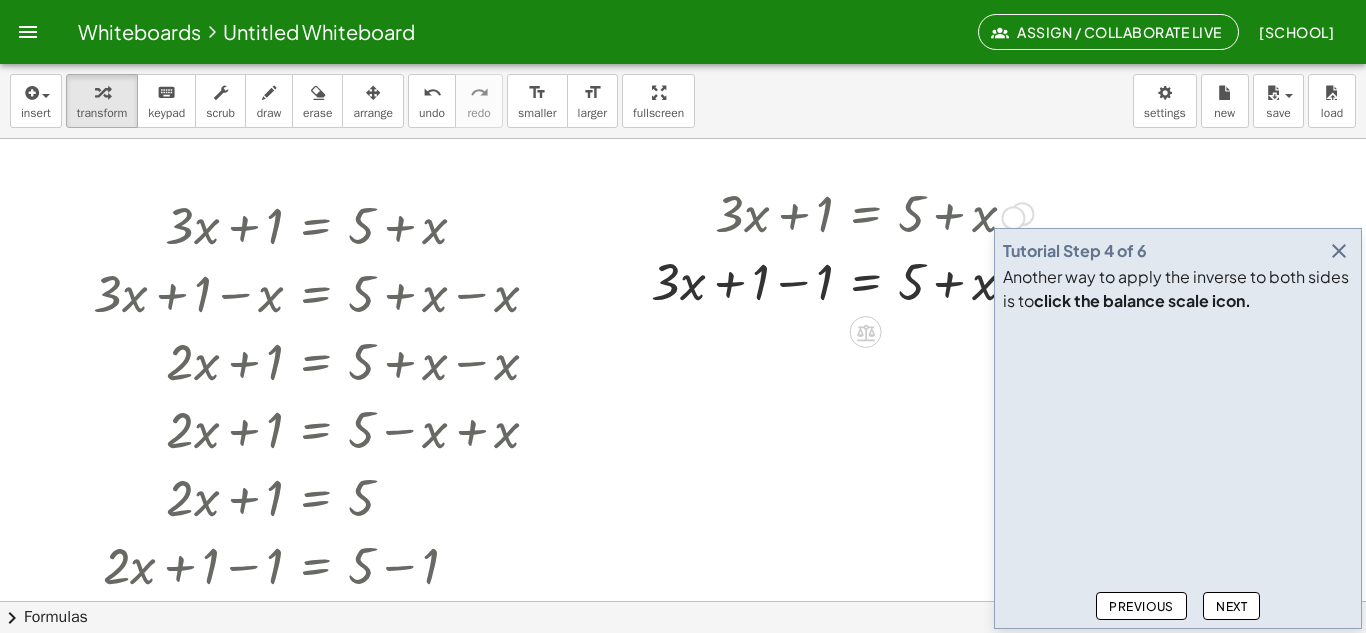 drag, startPoint x: 1029, startPoint y: 213, endPoint x: 1011, endPoint y: 219, distance: 18.973665 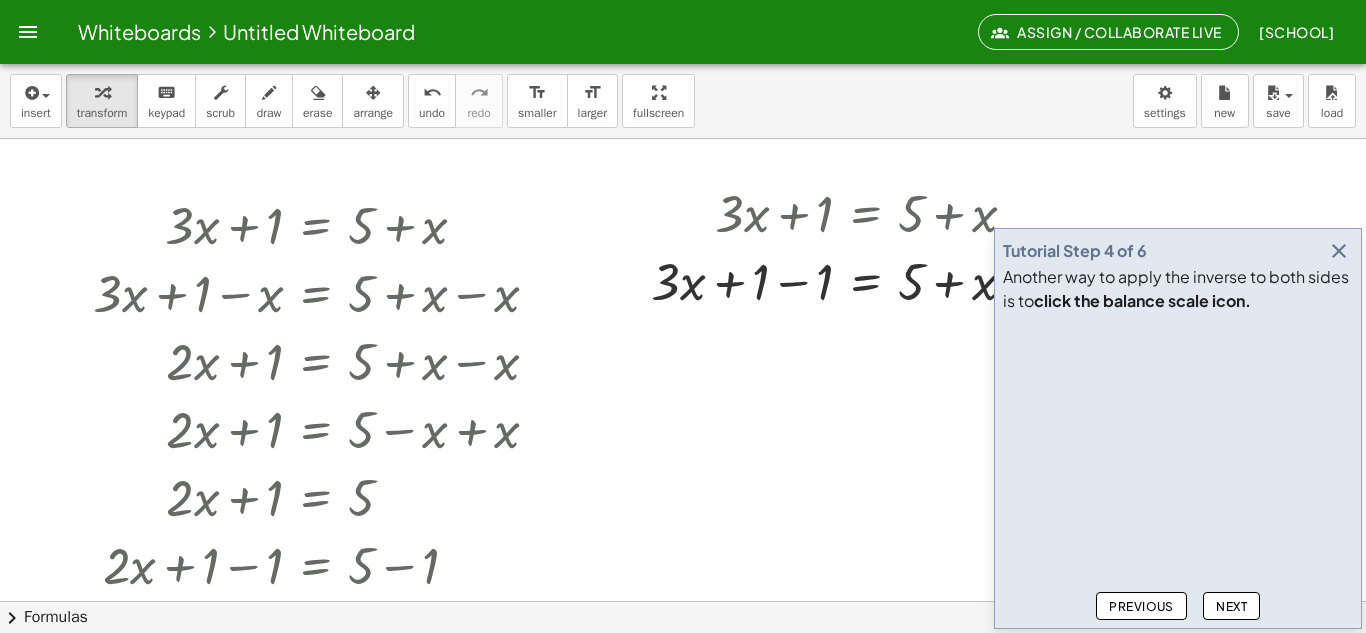 scroll, scrollTop: 100, scrollLeft: 0, axis: vertical 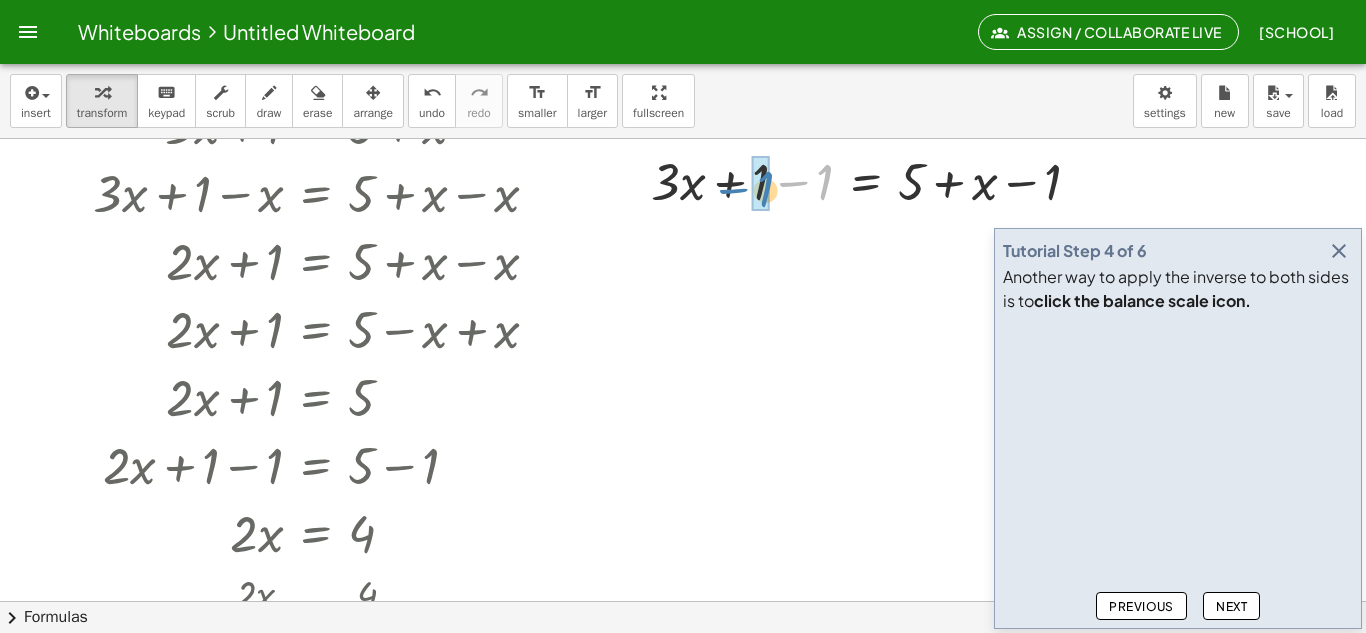 drag, startPoint x: 800, startPoint y: 181, endPoint x: 739, endPoint y: 187, distance: 61.294373 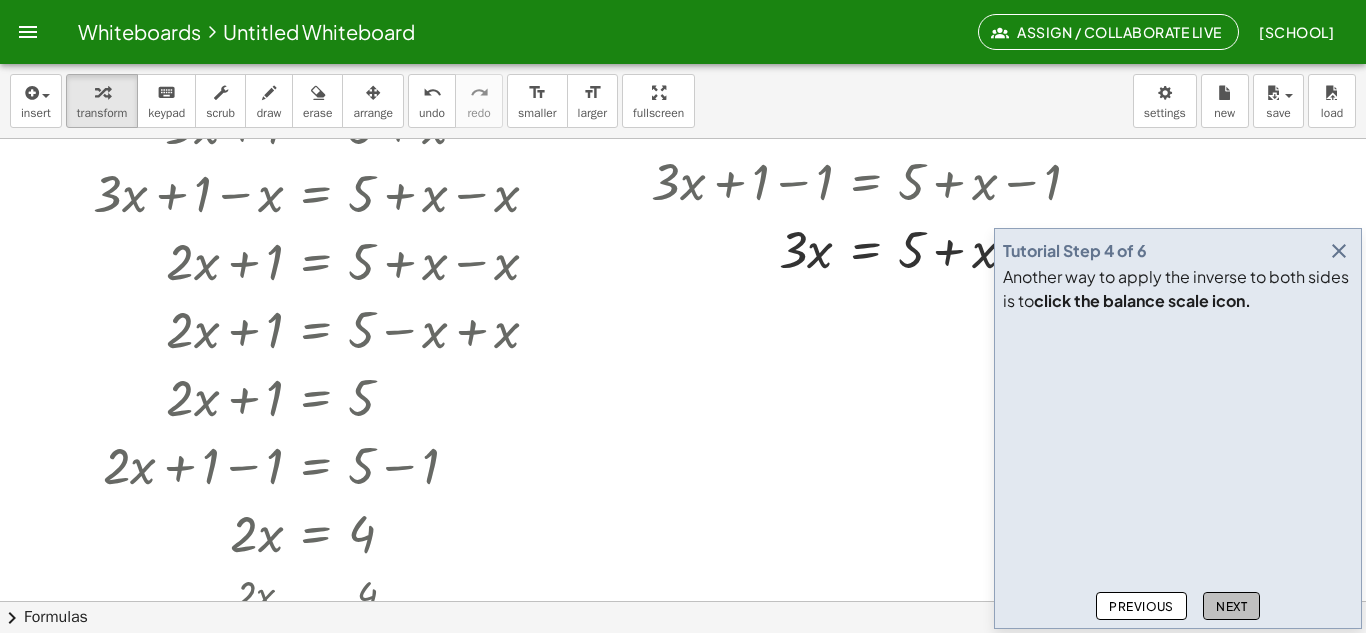 click on "Next" 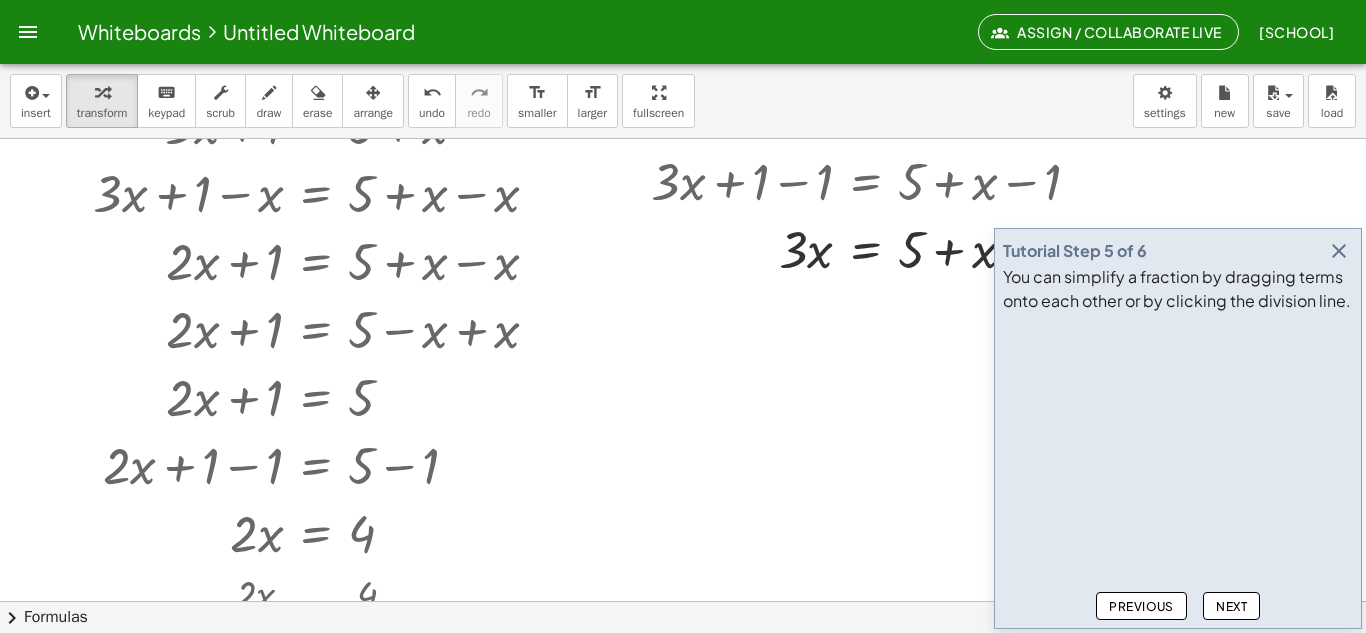 click on "Next" 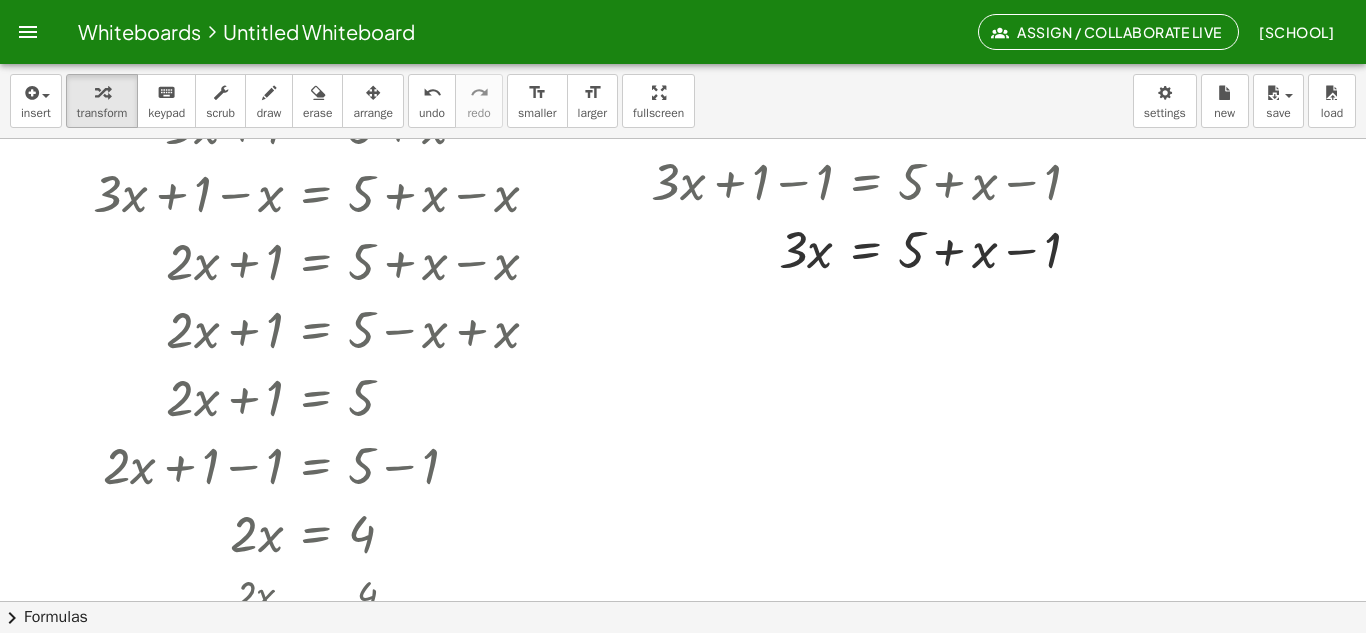 click at bounding box center [28, 32] 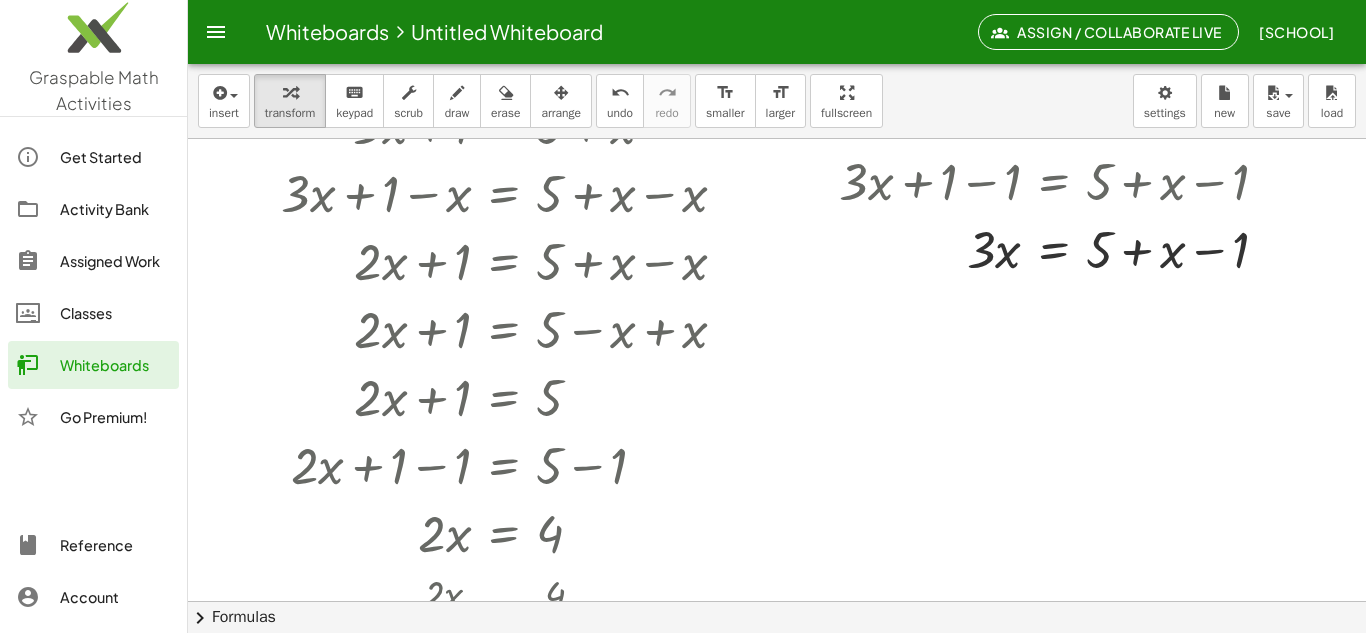 click at bounding box center (777, 501) 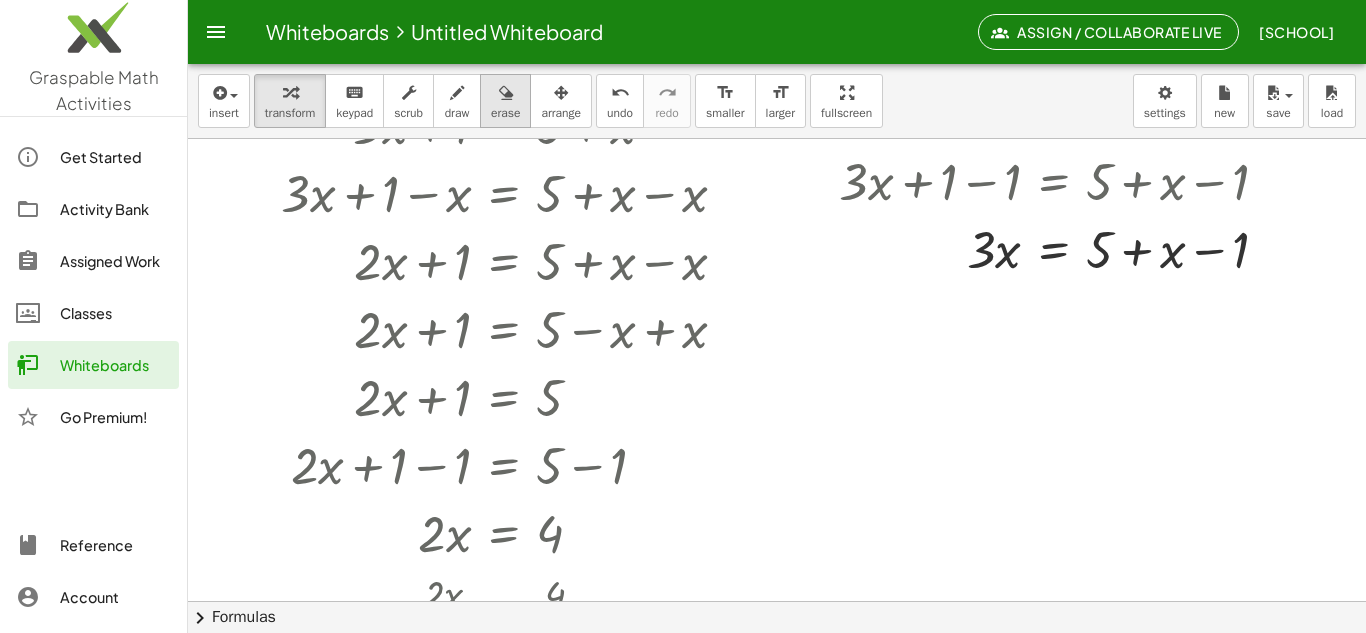 click at bounding box center (505, 92) 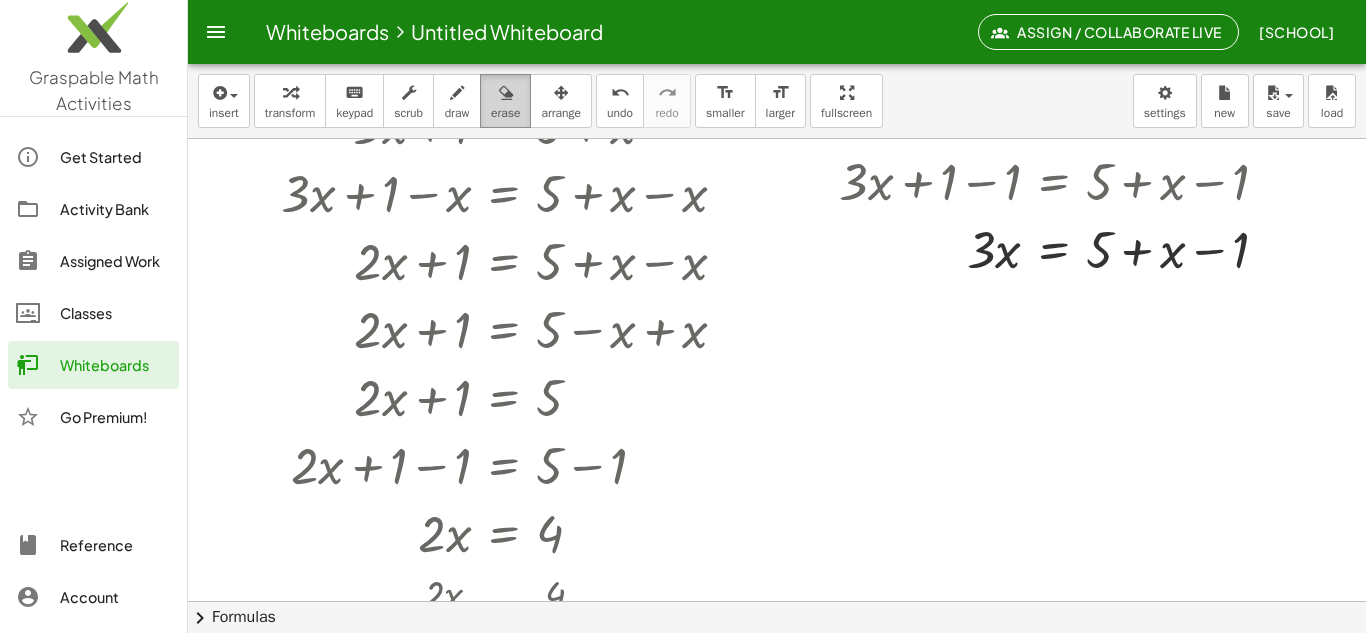 click on "erase" at bounding box center (505, 113) 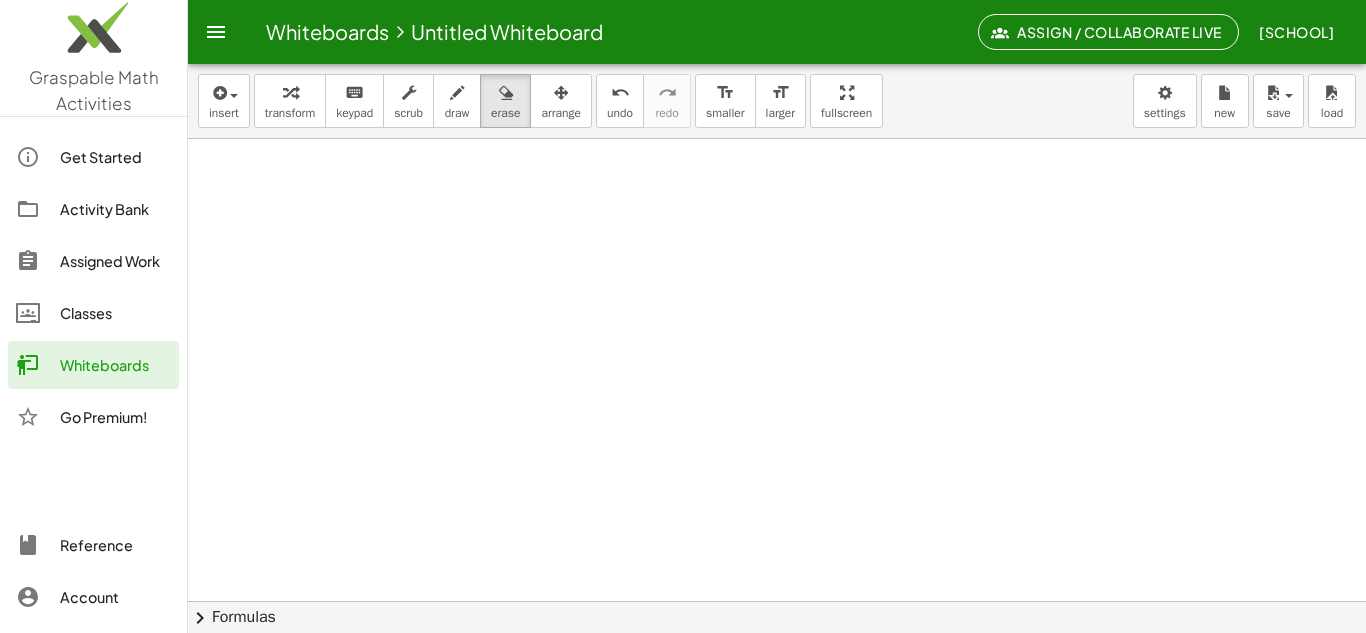 drag, startPoint x: 294, startPoint y: 188, endPoint x: 792, endPoint y: 489, distance: 581.89777 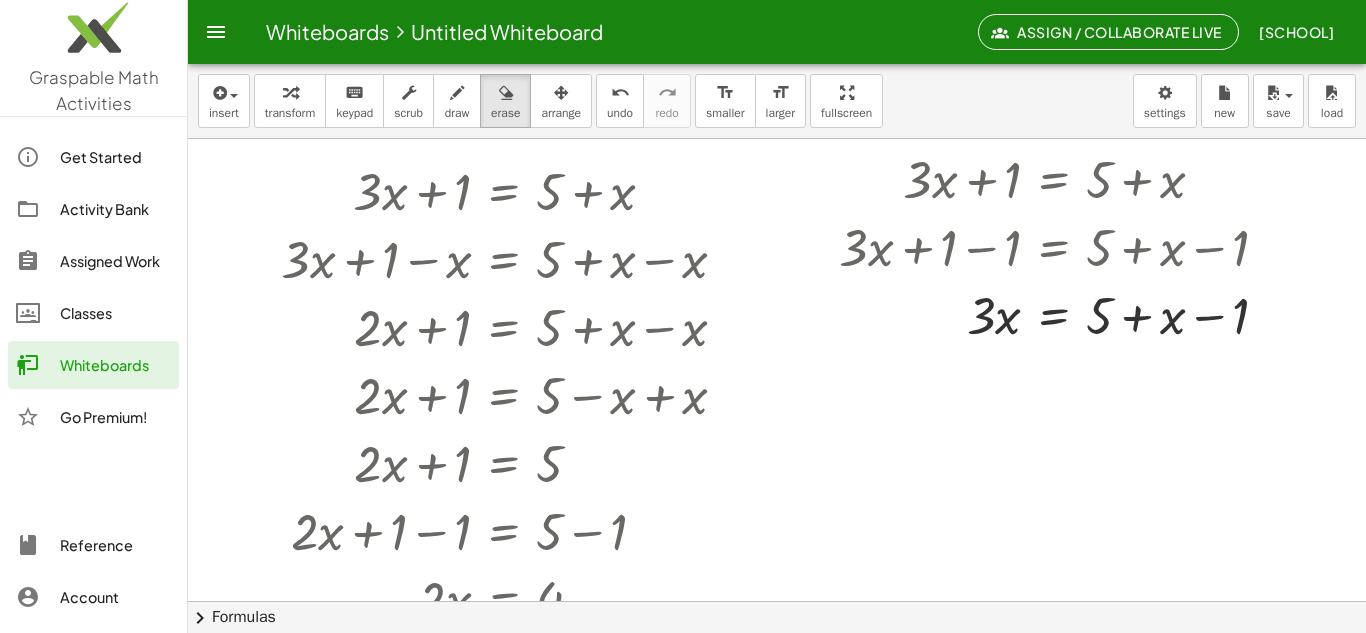 scroll, scrollTop: 0, scrollLeft: 0, axis: both 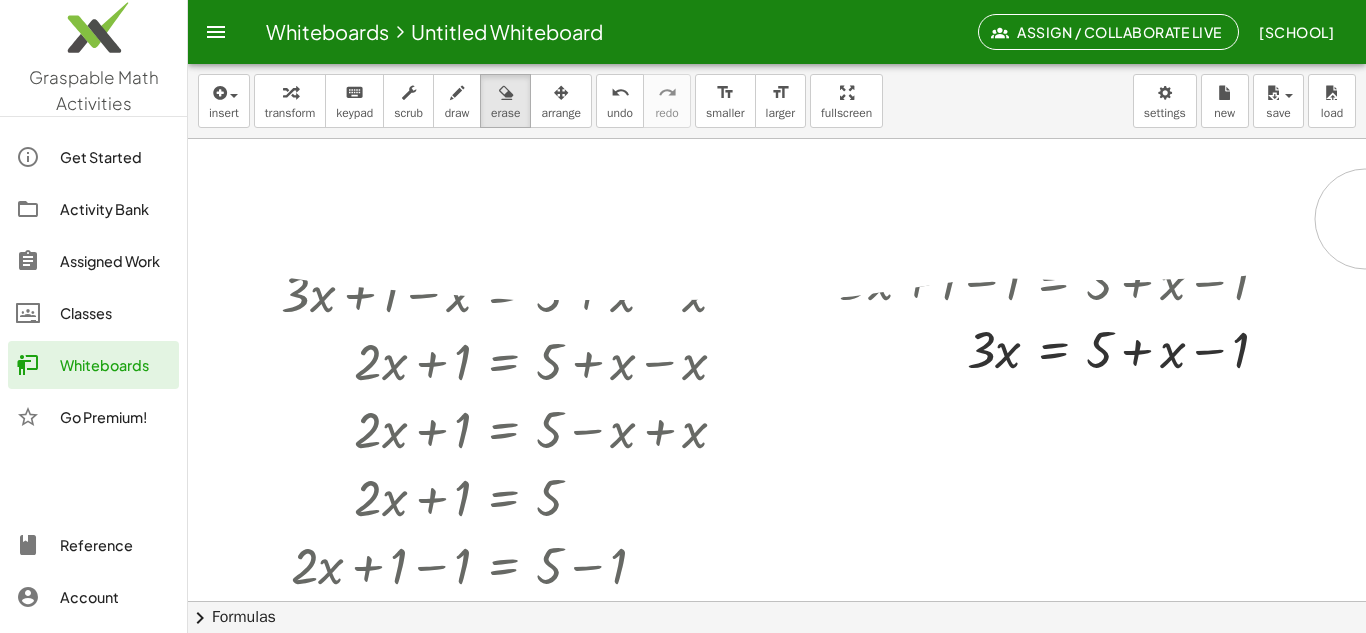 drag, startPoint x: 257, startPoint y: 224, endPoint x: 1353, endPoint y: 239, distance: 1096.1027 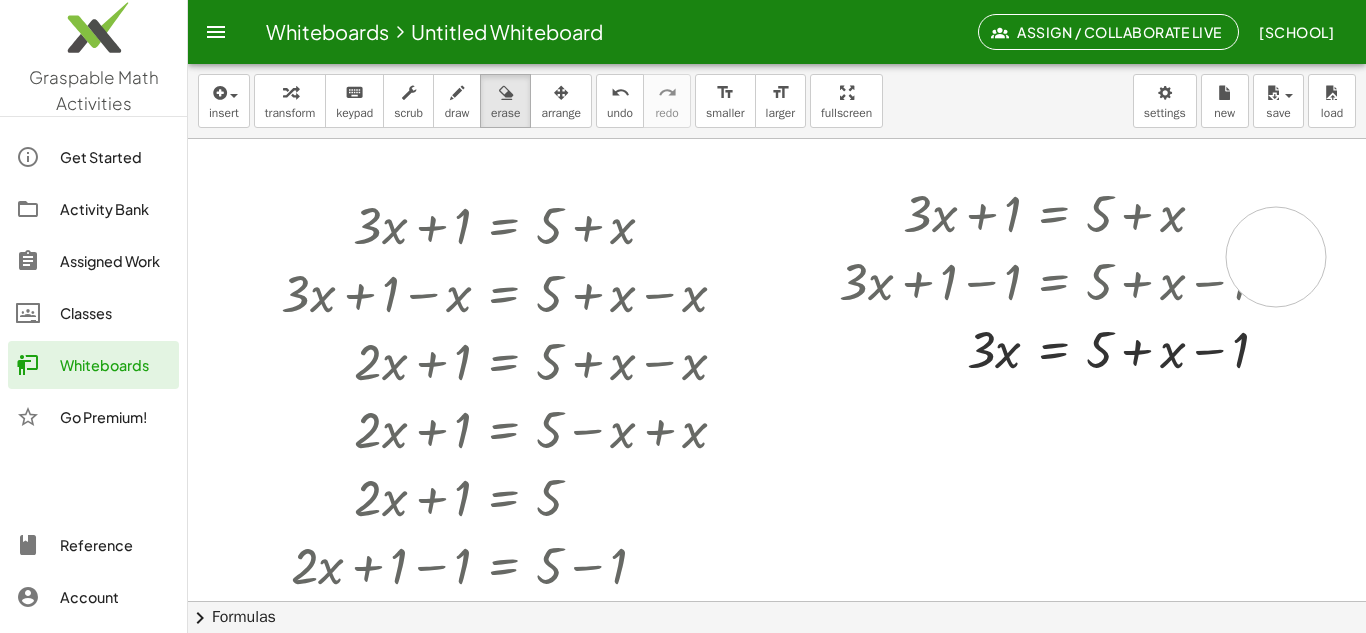 drag, startPoint x: 1276, startPoint y: 257, endPoint x: 1136, endPoint y: 303, distance: 147.3635 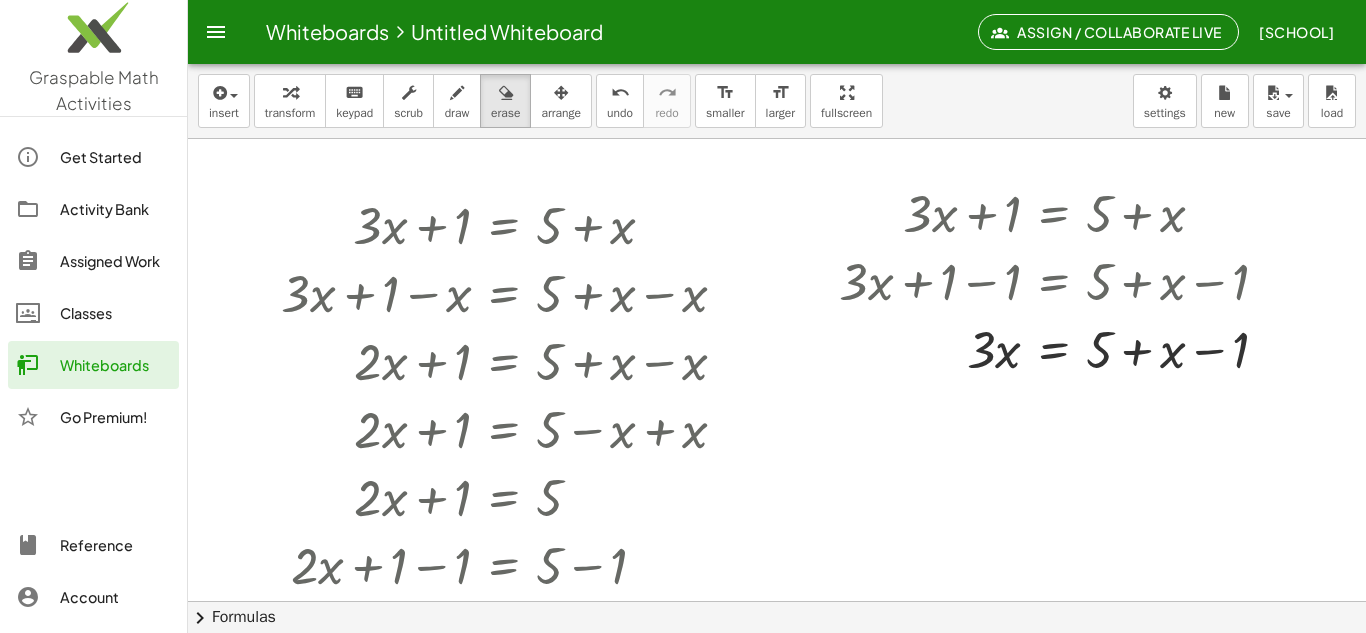 click at bounding box center (777, 601) 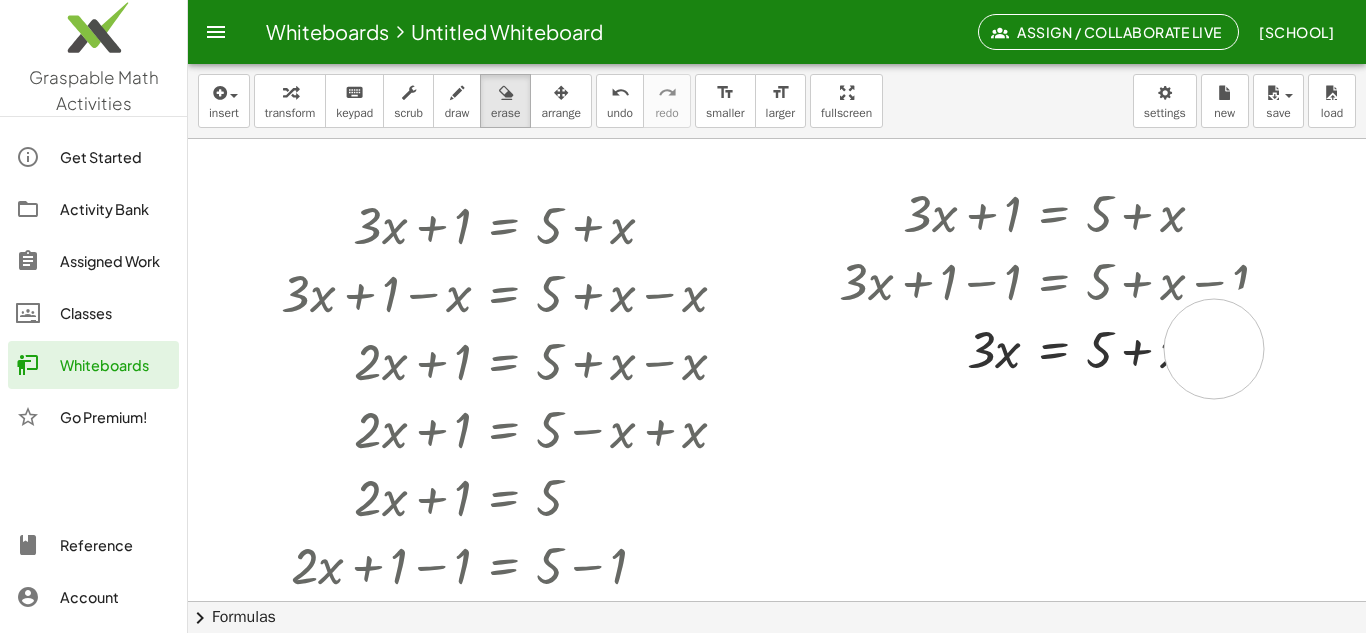 drag, startPoint x: 1231, startPoint y: 344, endPoint x: 1185, endPoint y: 350, distance: 46.389652 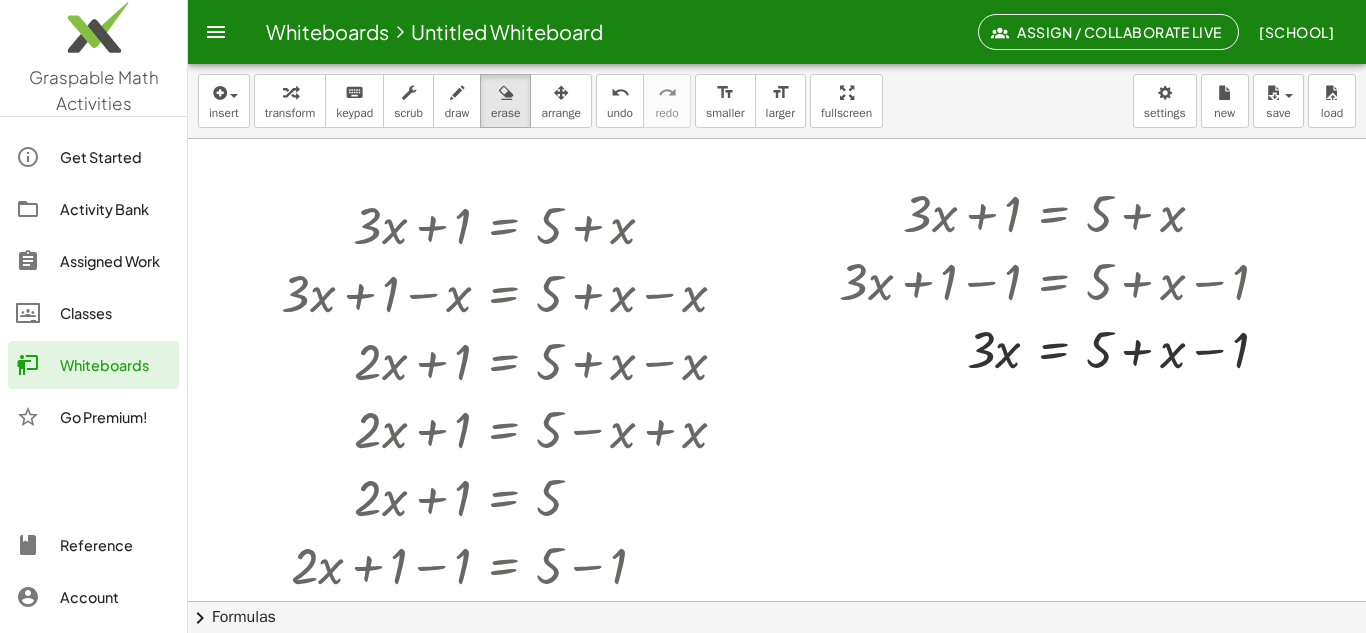 click at bounding box center [777, 601] 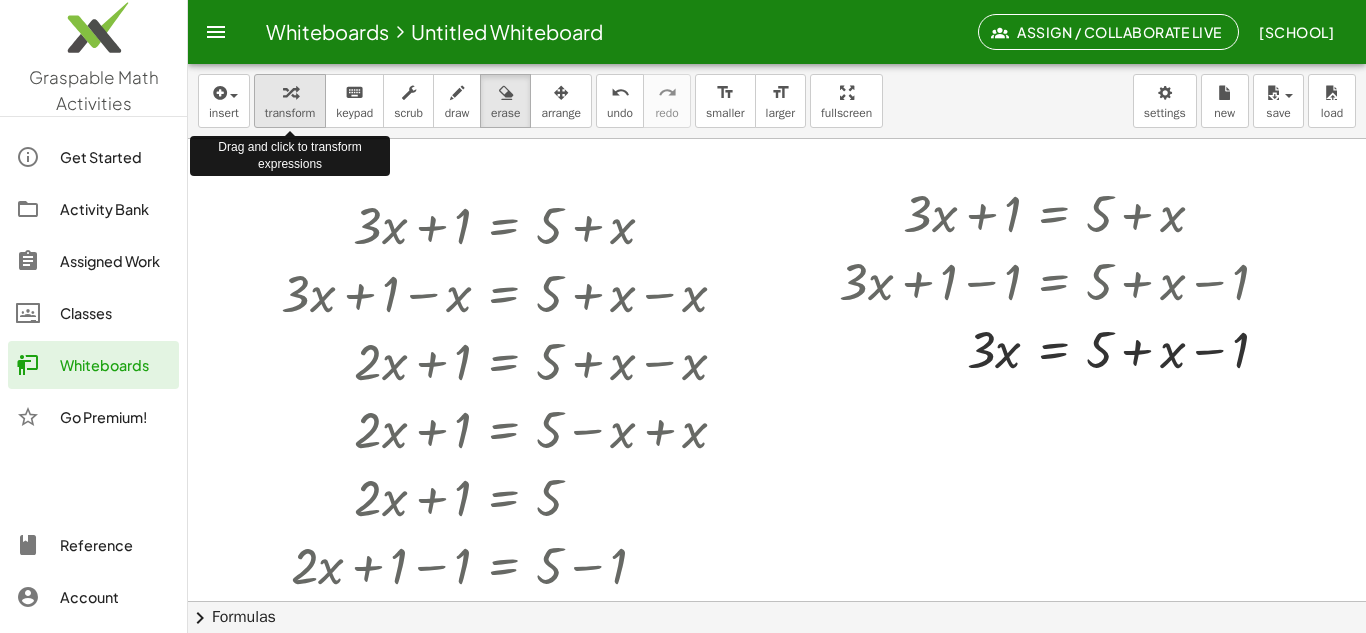 click at bounding box center [290, 92] 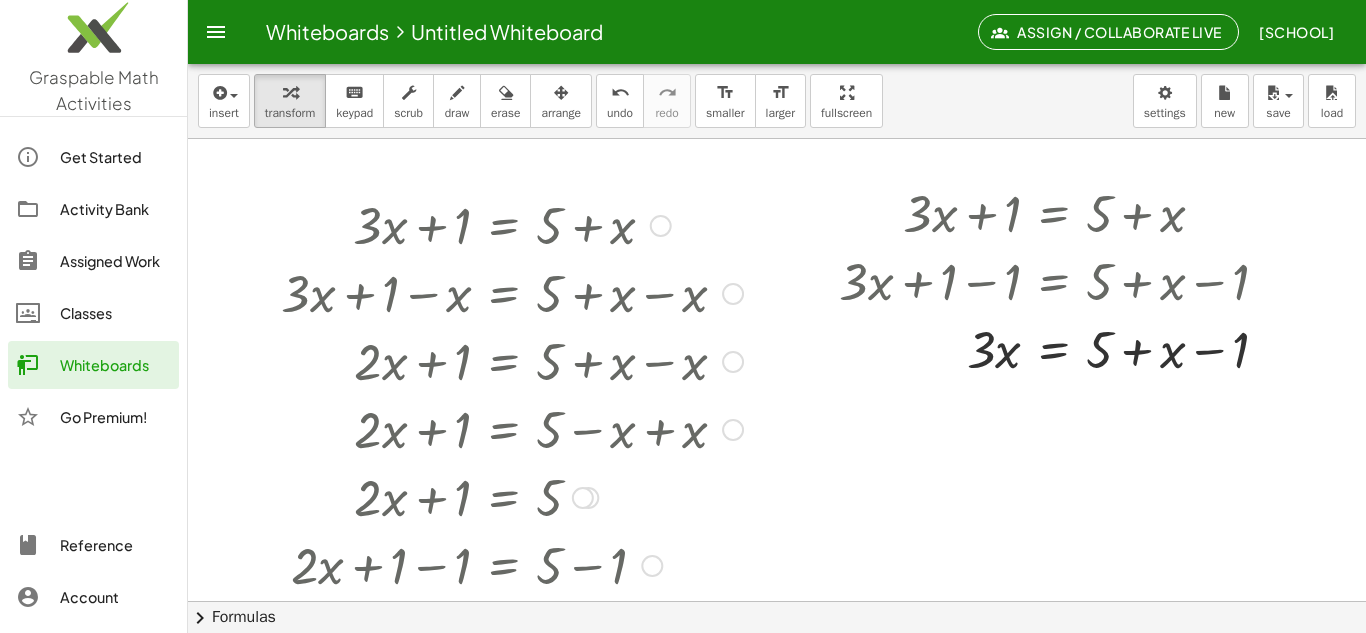 click at bounding box center (512, 224) 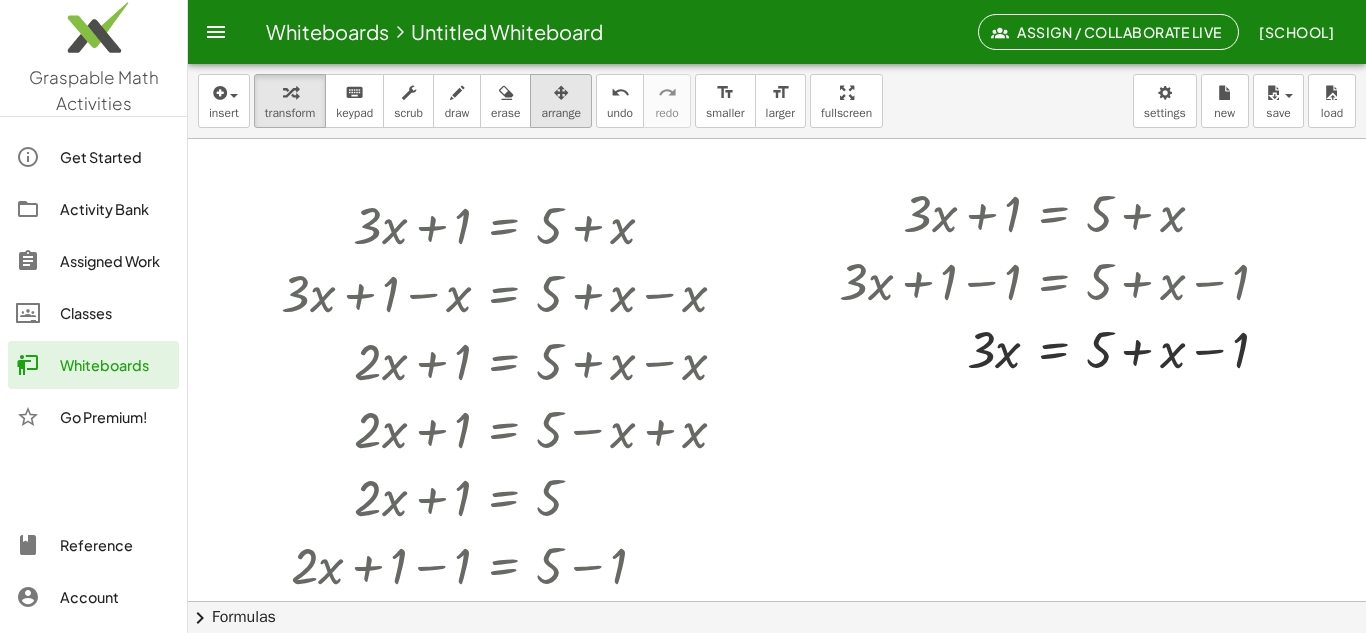 click on "arrange" at bounding box center [561, 101] 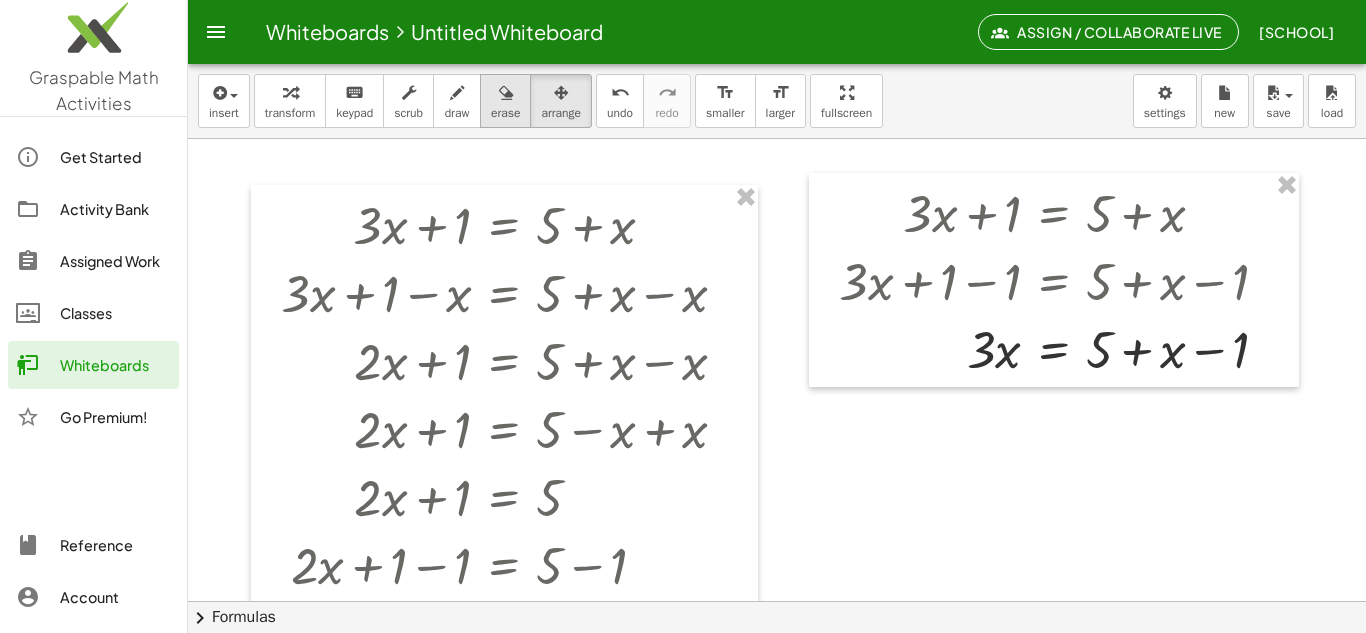 click on "erase" at bounding box center [505, 101] 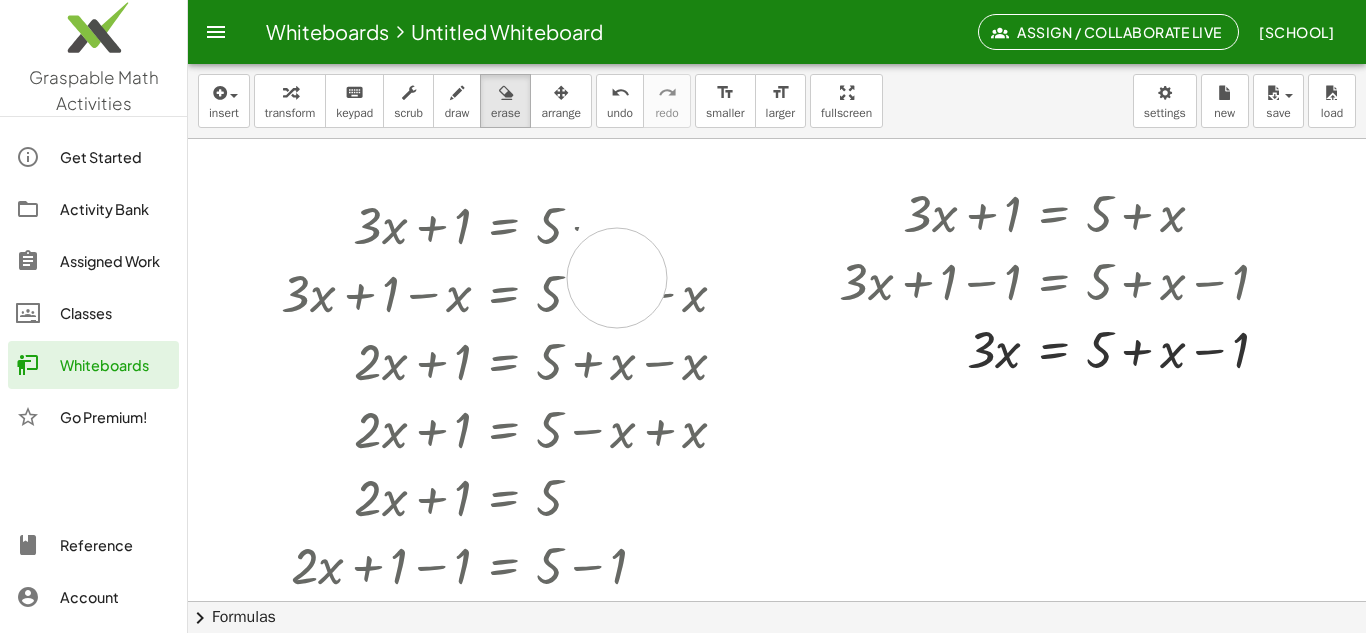 drag, startPoint x: 630, startPoint y: 232, endPoint x: 613, endPoint y: 301, distance: 71.063354 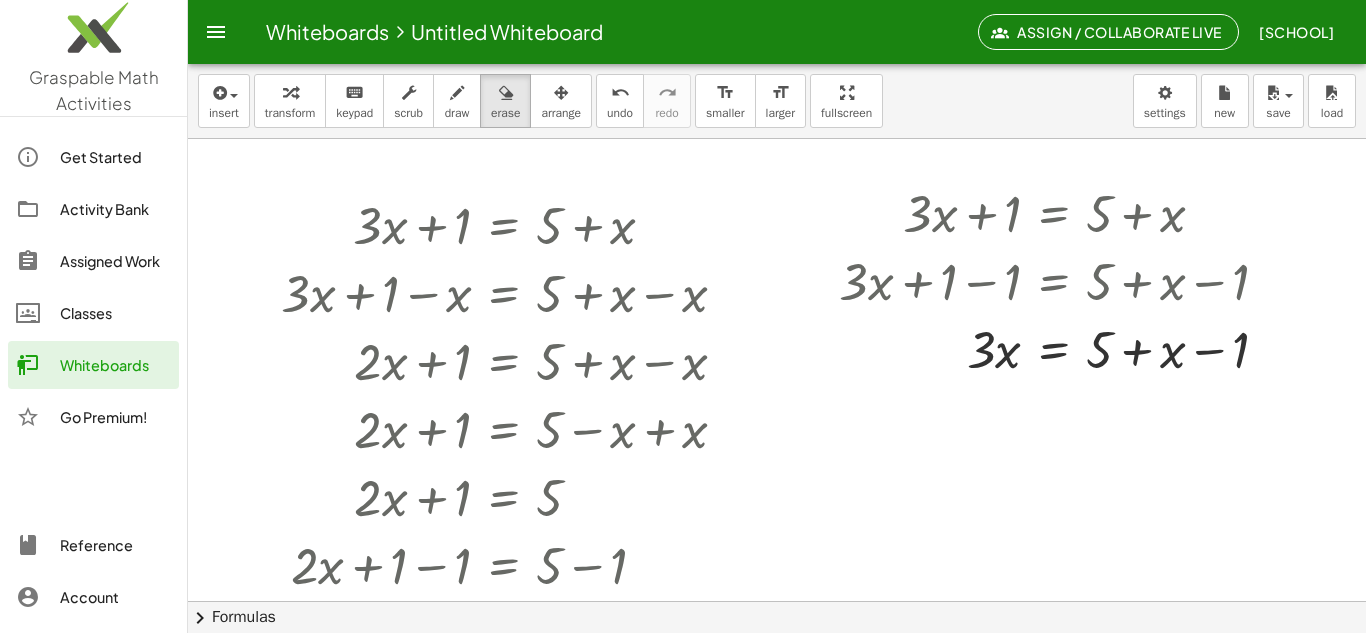 click at bounding box center (777, 601) 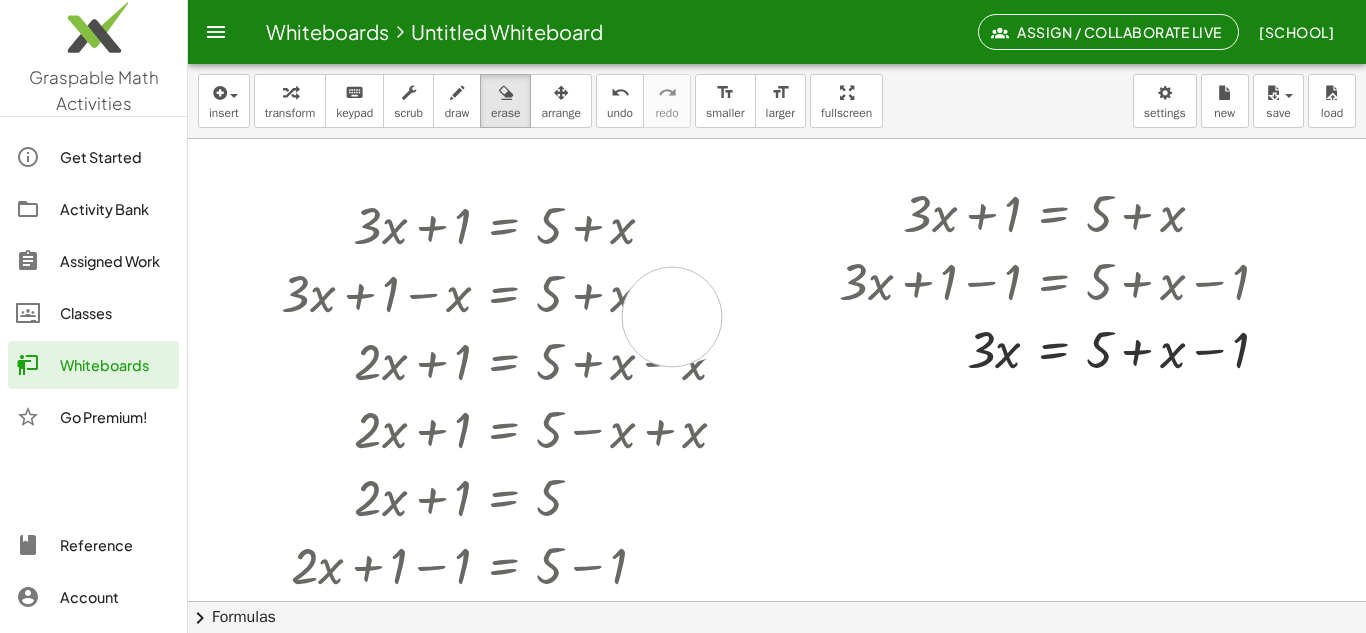 drag, startPoint x: 708, startPoint y: 307, endPoint x: 672, endPoint y: 317, distance: 37.363083 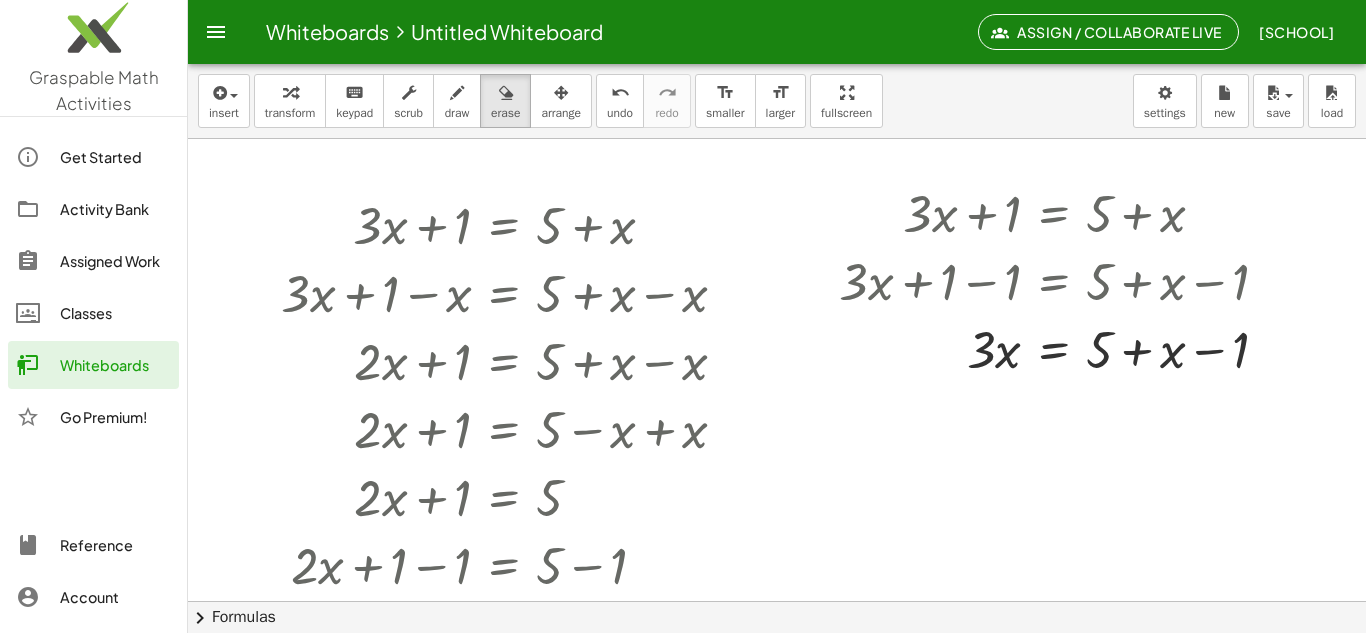 drag, startPoint x: 617, startPoint y: 298, endPoint x: 687, endPoint y: 300, distance: 70.028564 